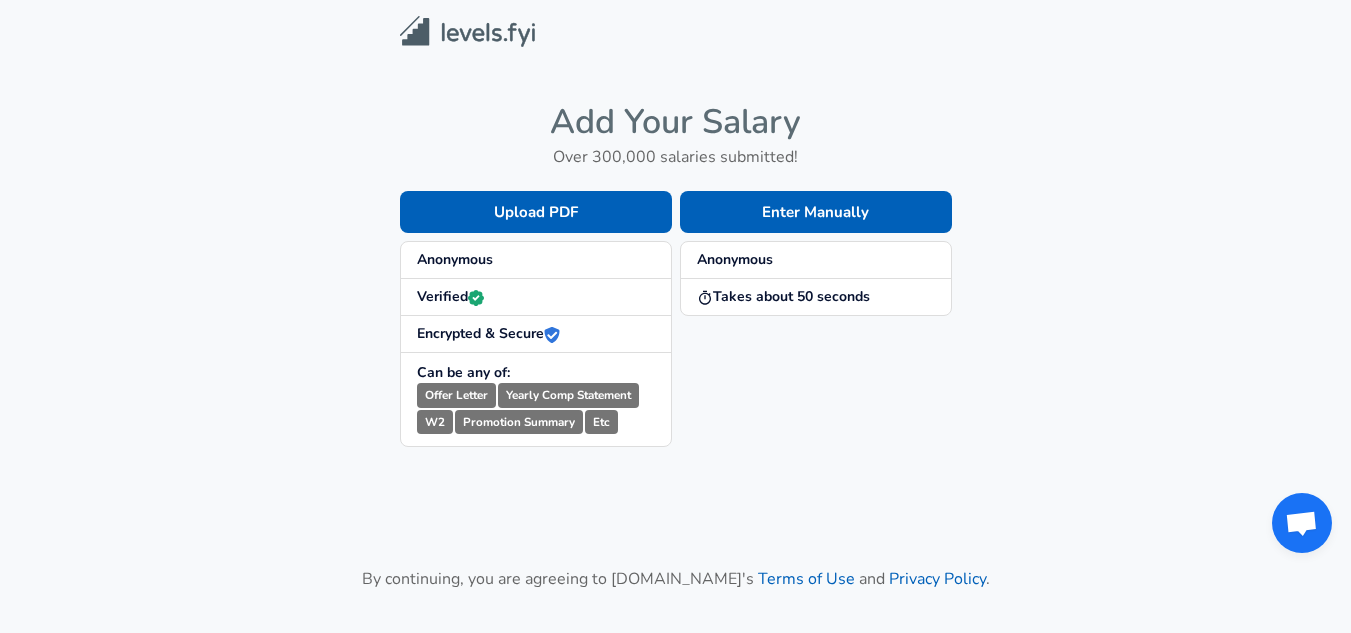 scroll, scrollTop: 0, scrollLeft: 0, axis: both 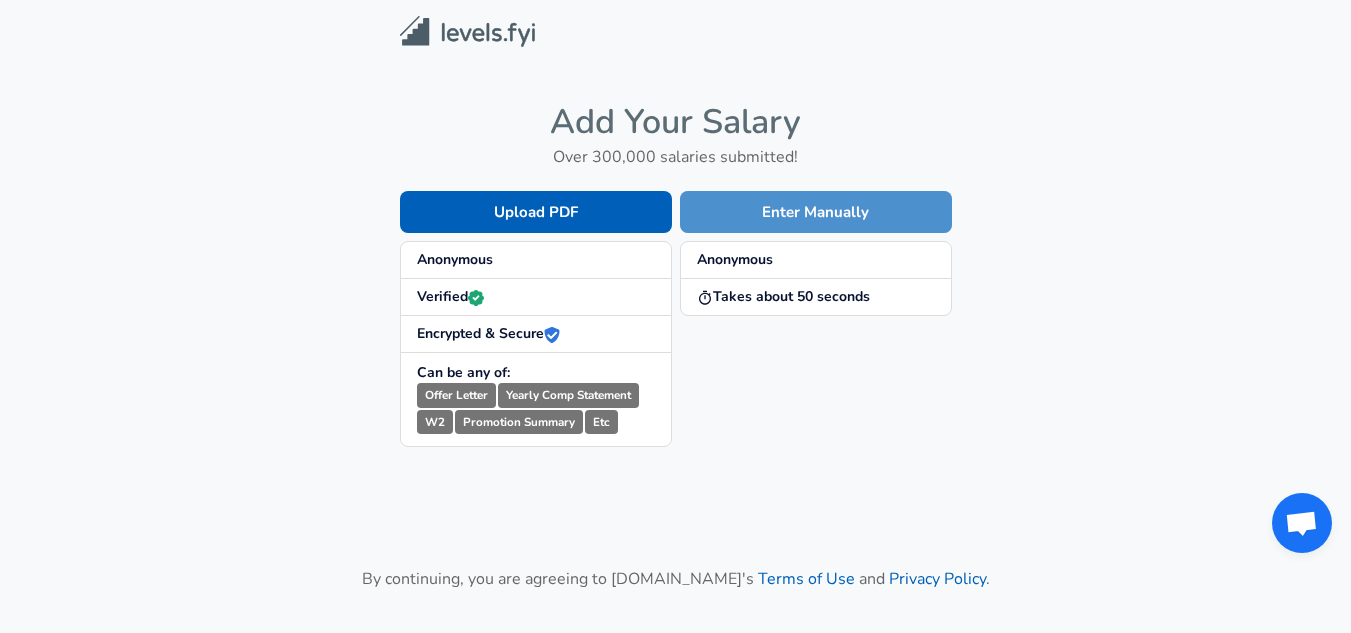 click on "Enter Manually" at bounding box center (816, 212) 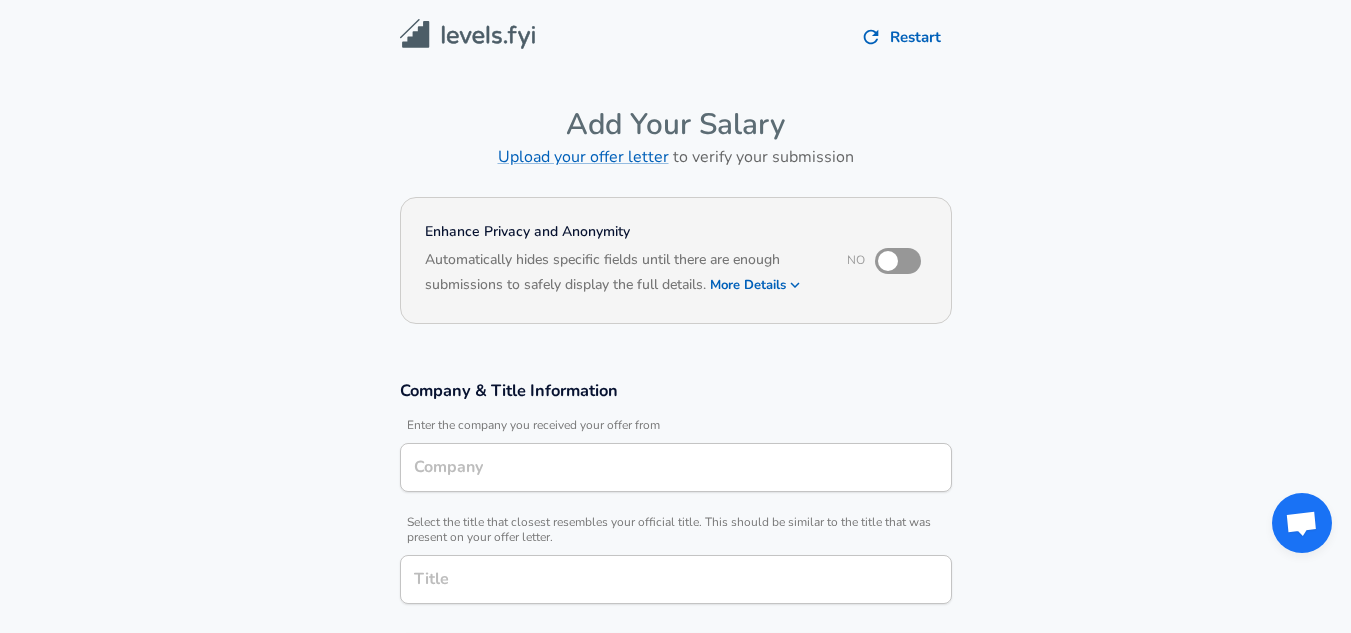 type on "Matador ai" 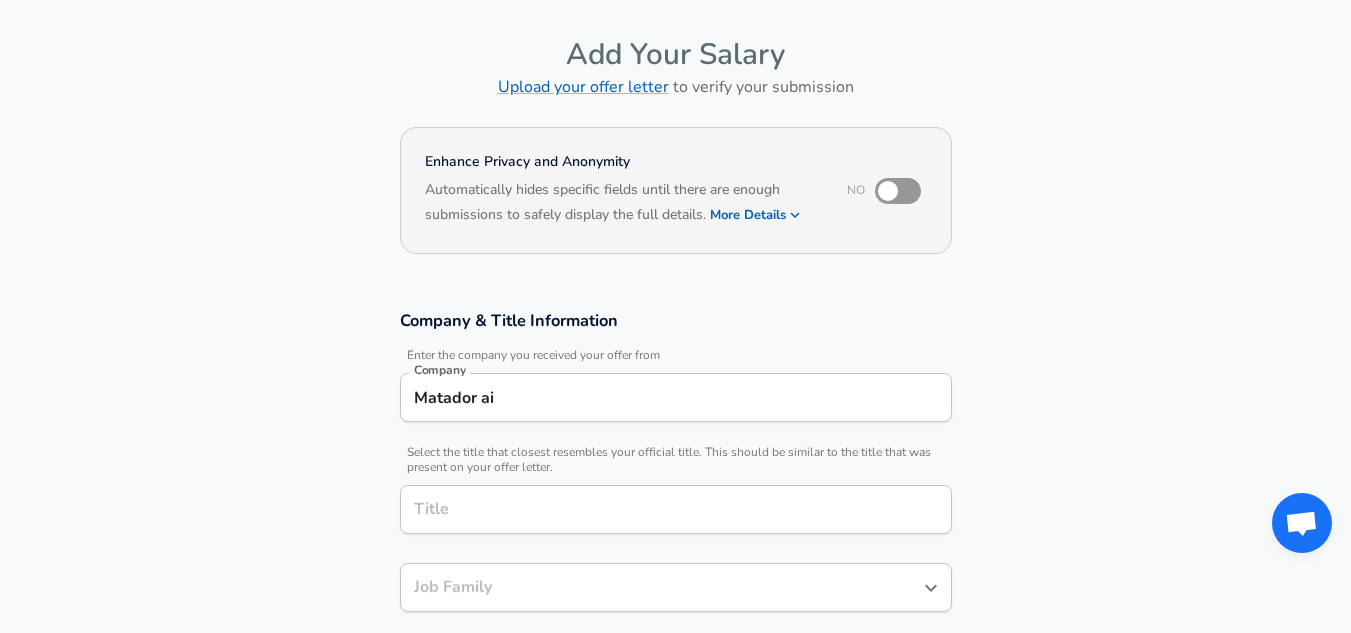 scroll, scrollTop: 200, scrollLeft: 0, axis: vertical 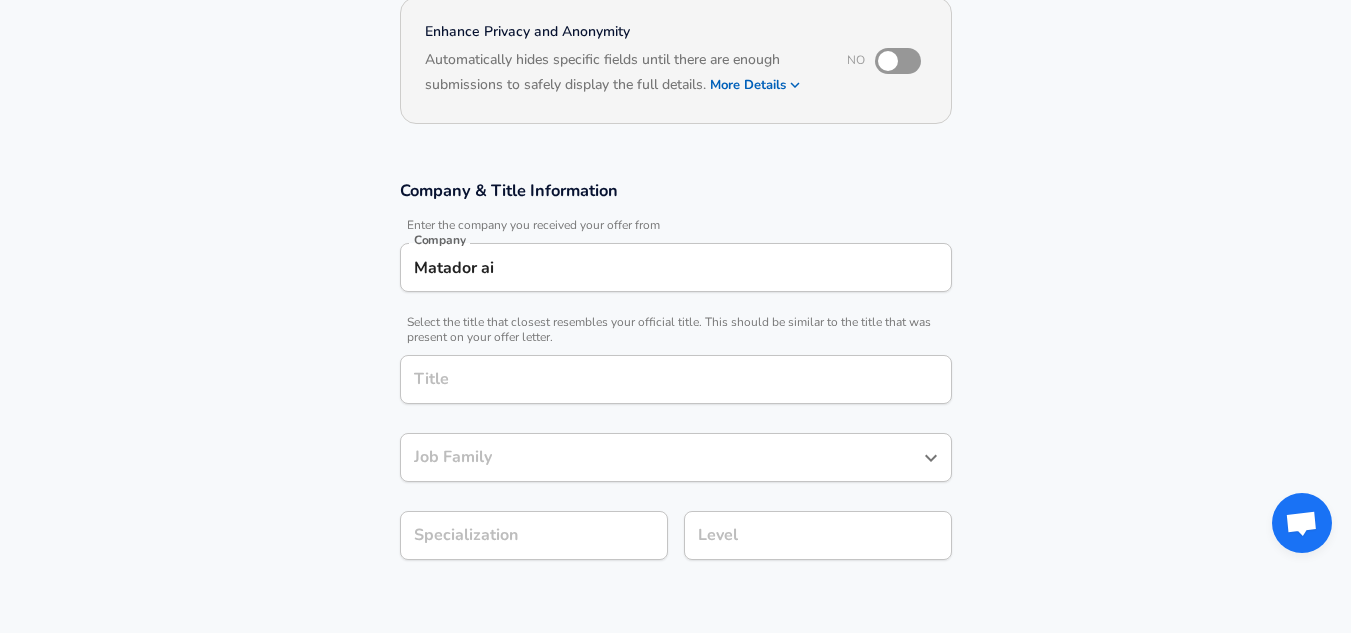 click on "Title" at bounding box center (676, 379) 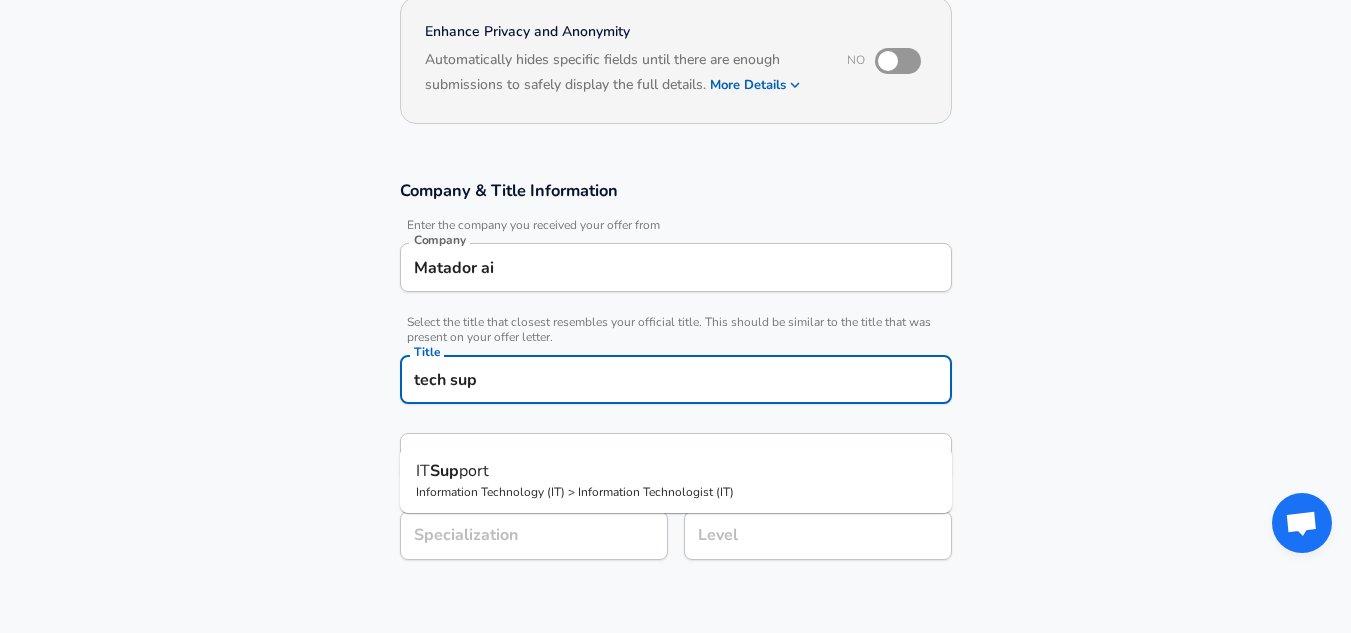 click on "Information Technology (IT) > Information Technologist (IT)" at bounding box center (676, 492) 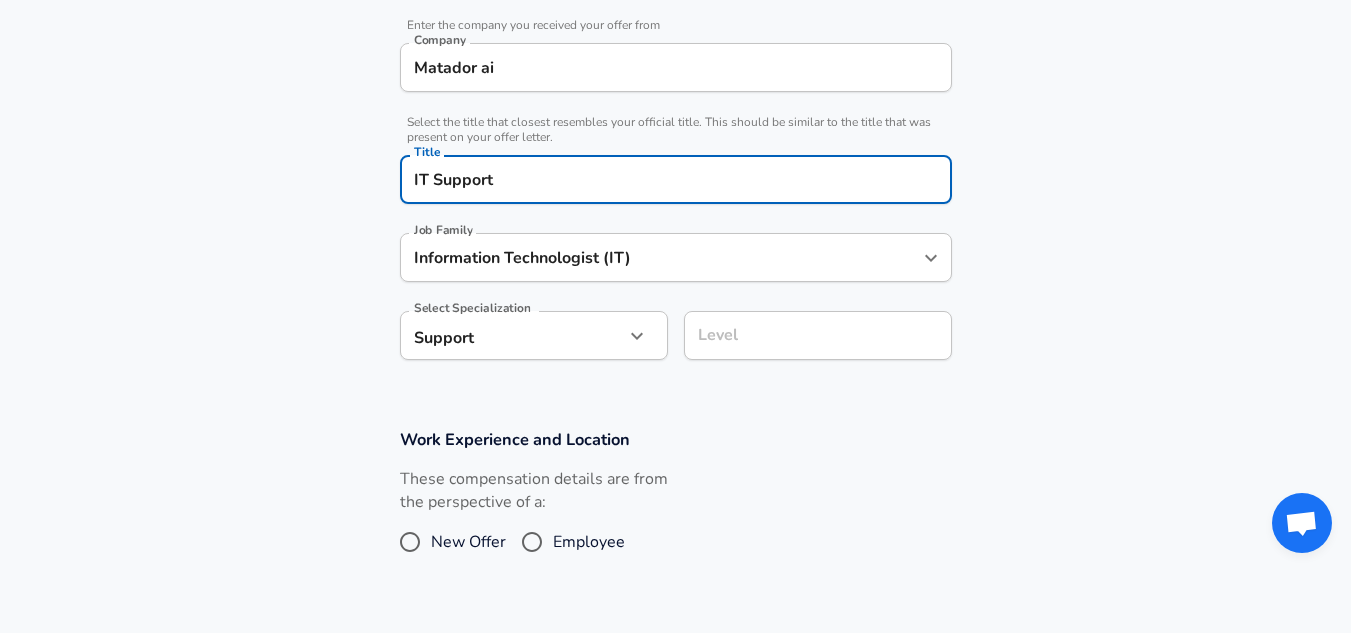 type on "IT Support" 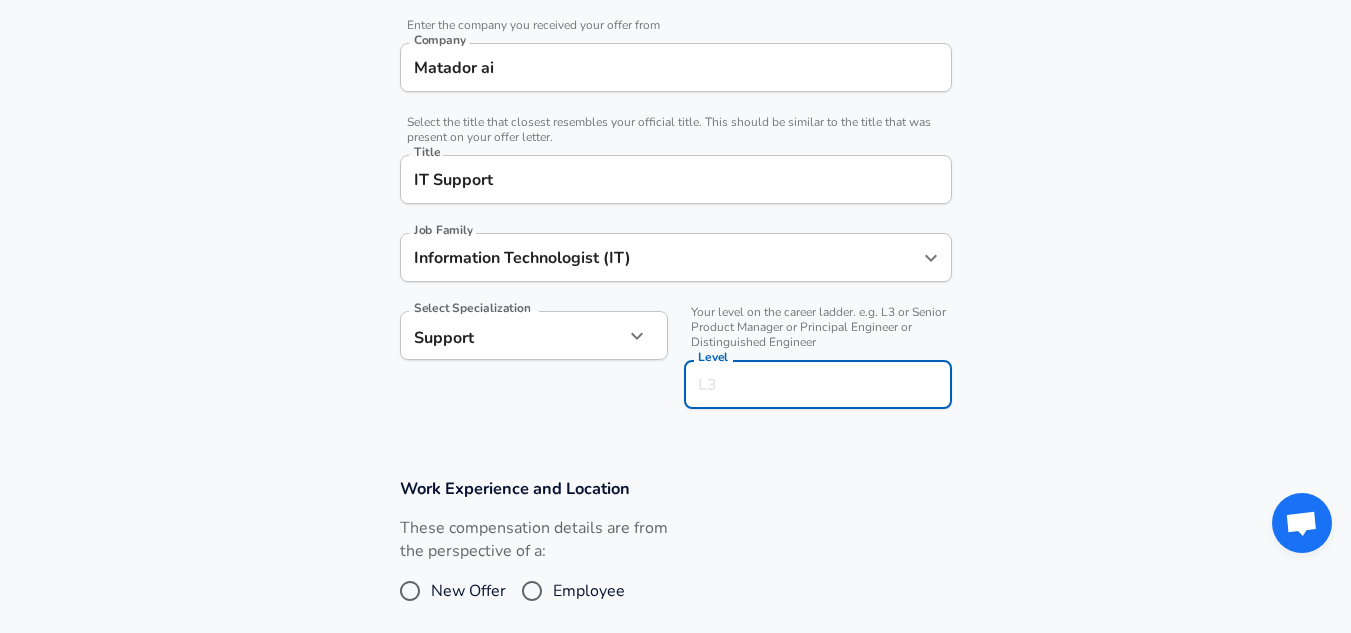 scroll, scrollTop: 440, scrollLeft: 0, axis: vertical 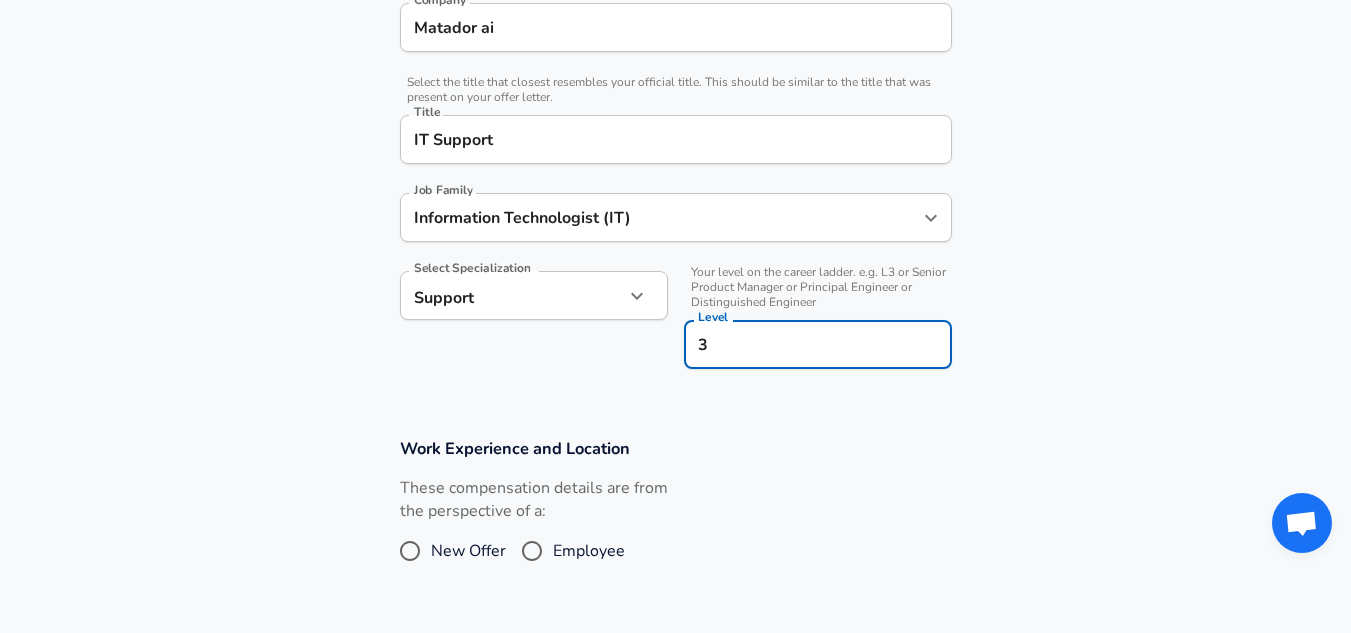 type on "3" 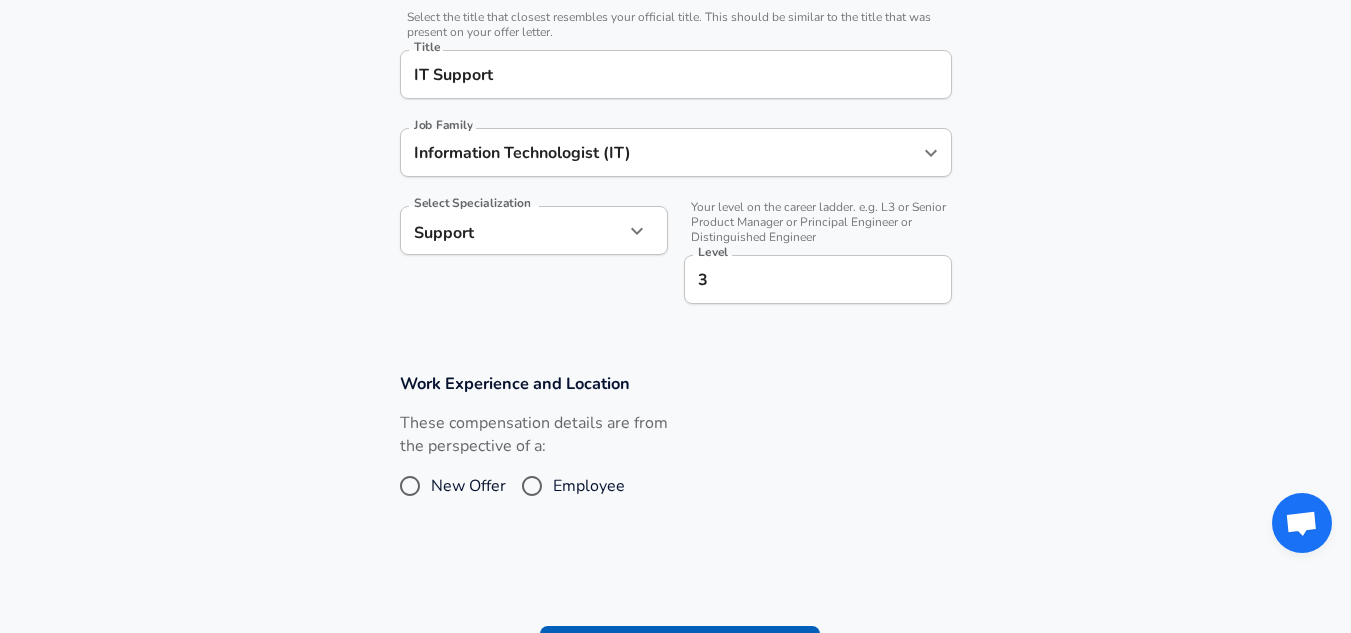 scroll, scrollTop: 640, scrollLeft: 0, axis: vertical 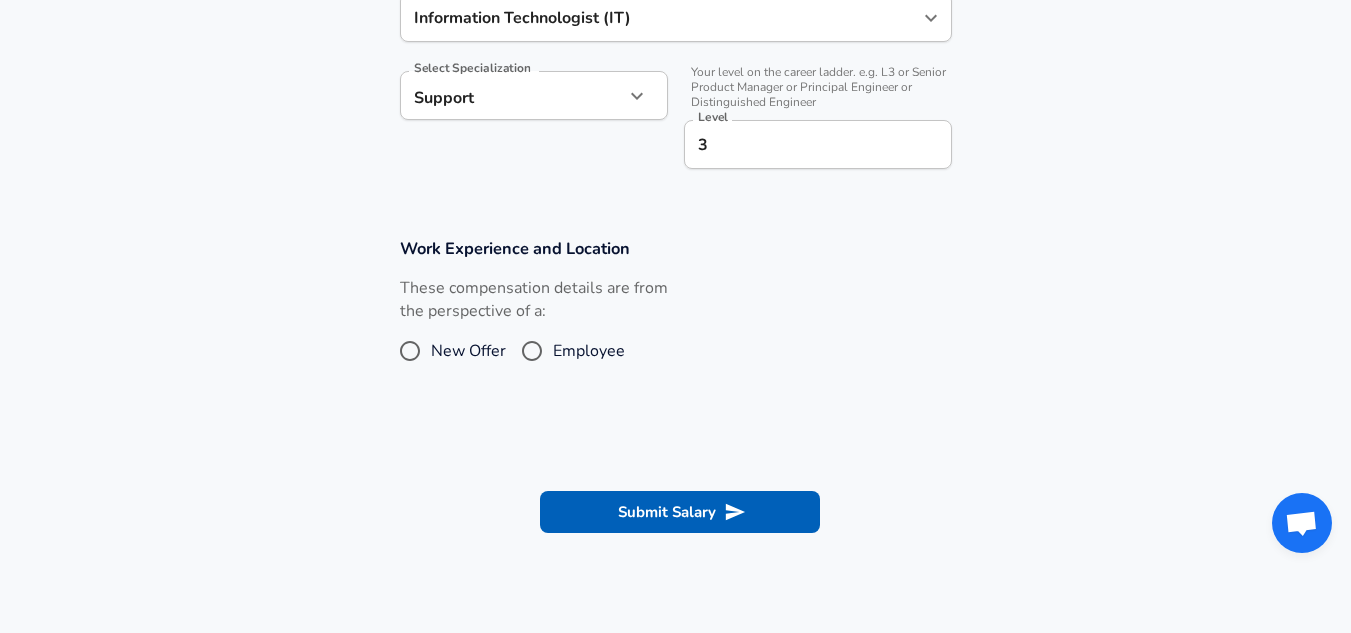 click on "New Offer" at bounding box center (468, 351) 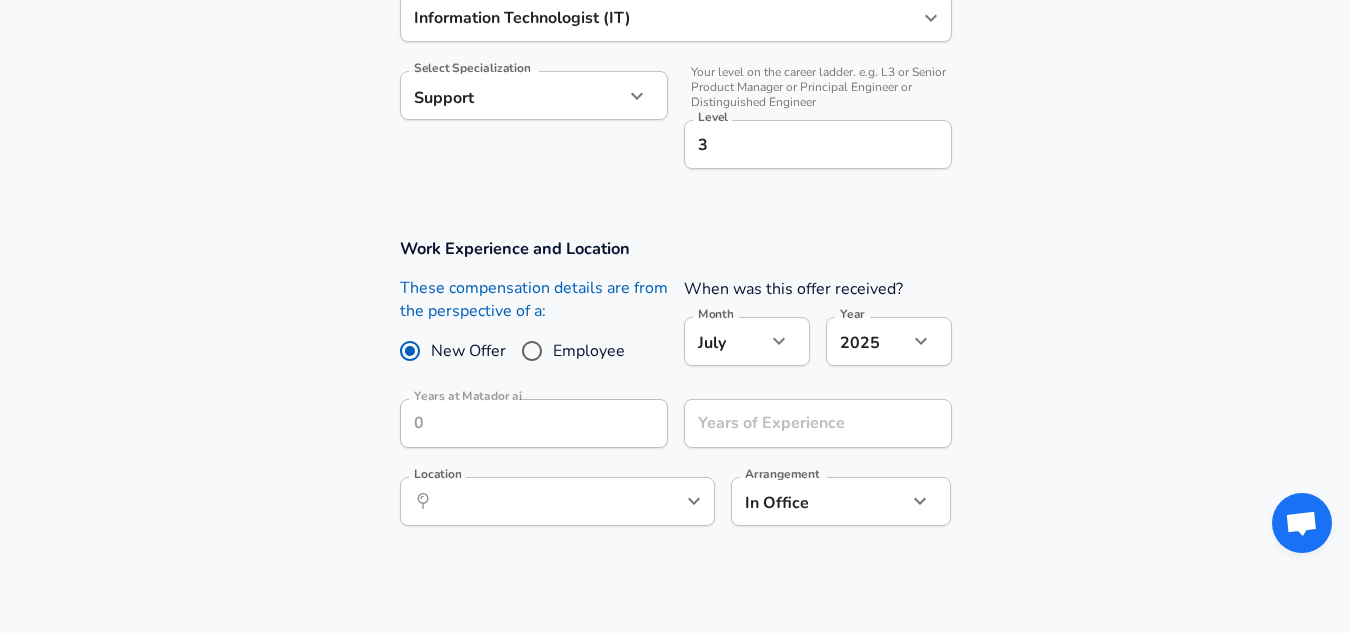 click on "Employee" at bounding box center (532, 351) 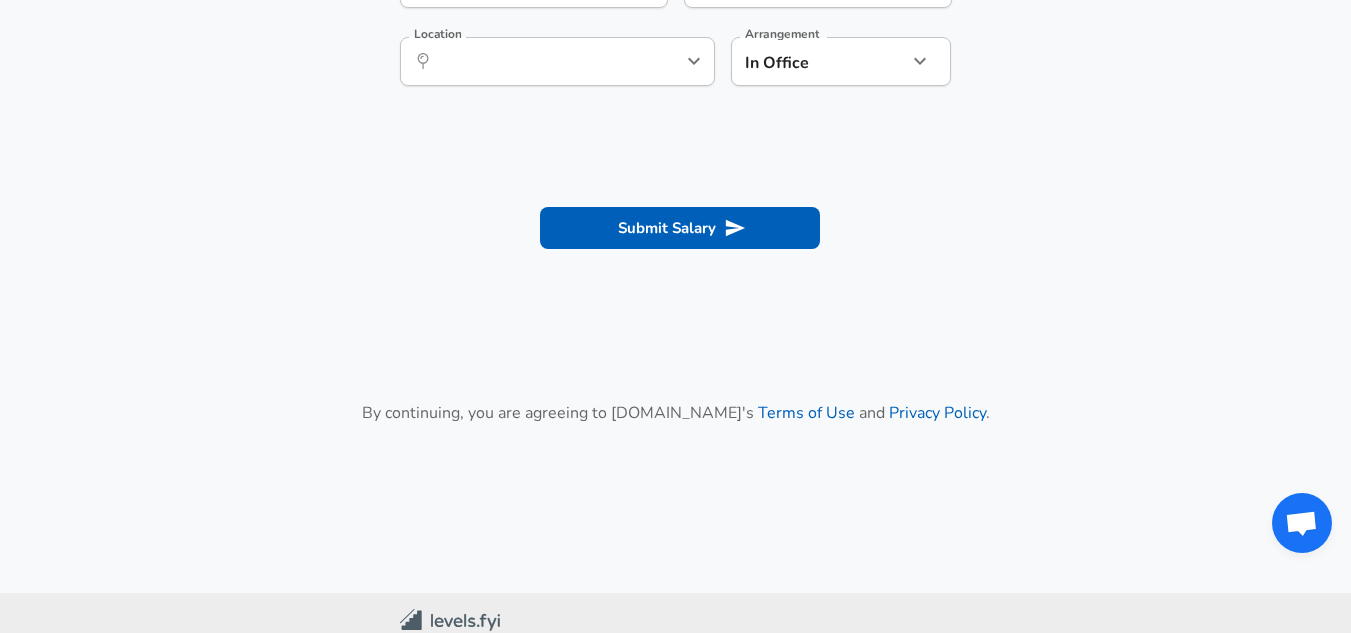 scroll, scrollTop: 910, scrollLeft: 0, axis: vertical 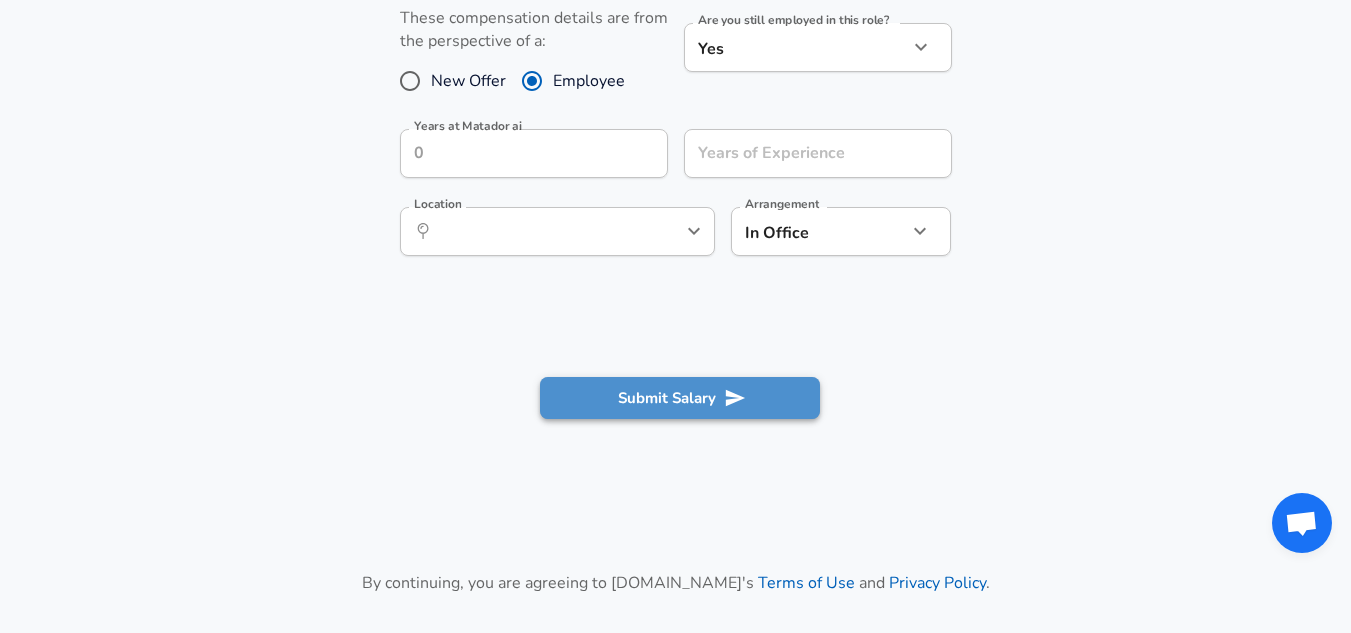 click on "Submit Salary" at bounding box center [680, 398] 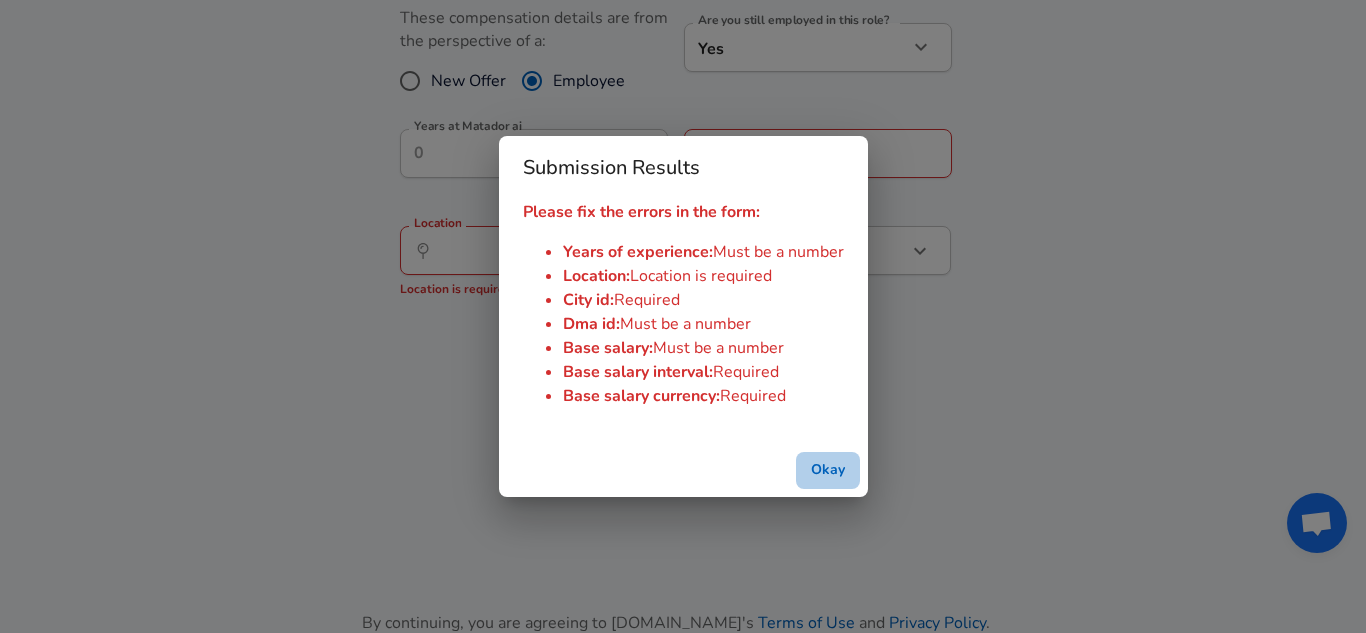click on "Okay" at bounding box center [828, 470] 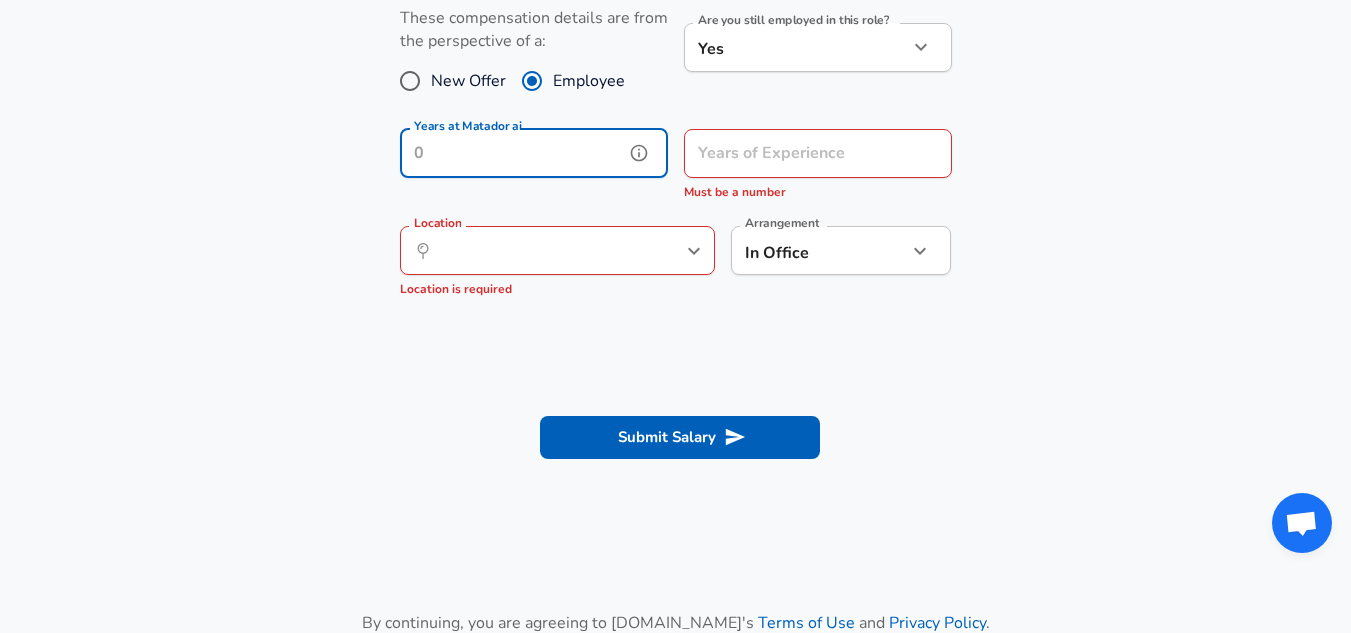 click on "Years at Matador ai" at bounding box center [512, 153] 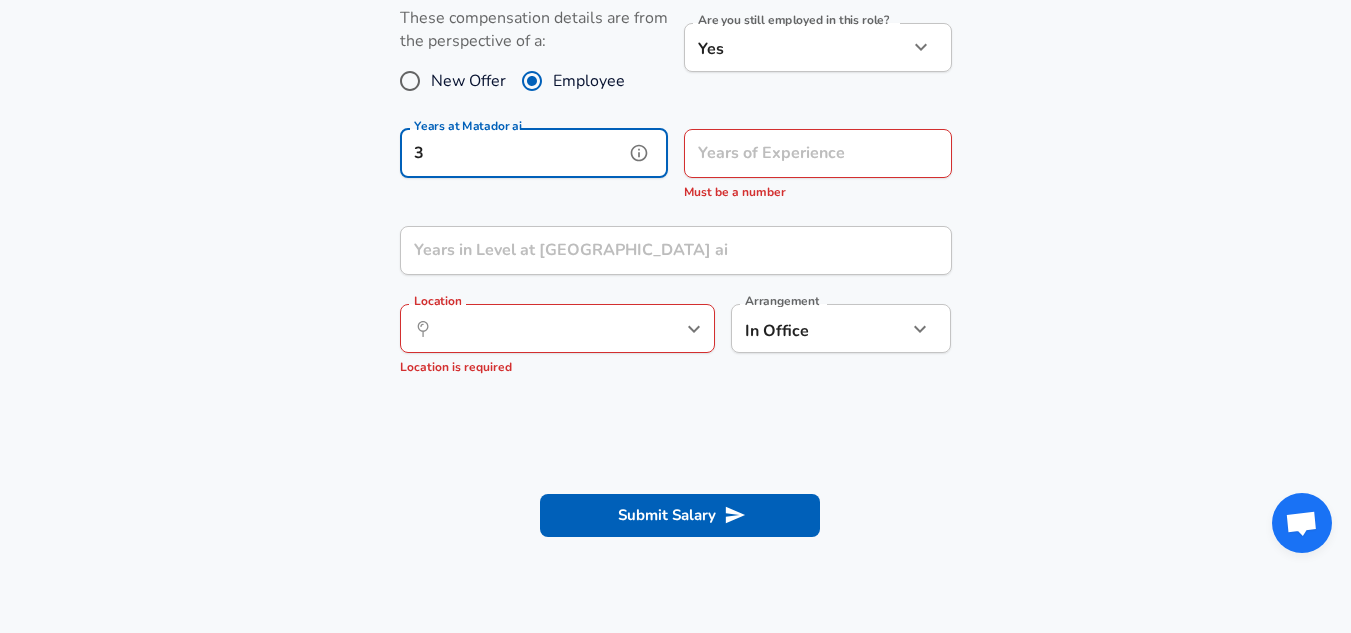 type on "3" 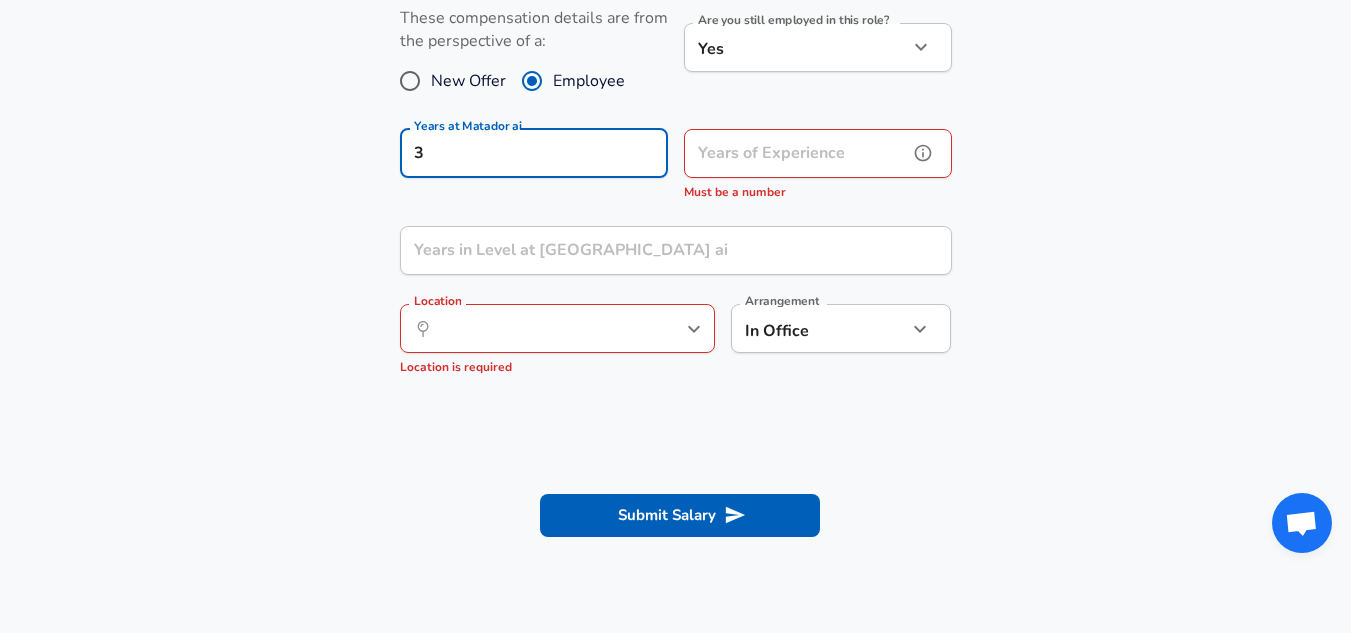 click on "Years of Experience Years of Experience Must be a number" at bounding box center [818, 166] 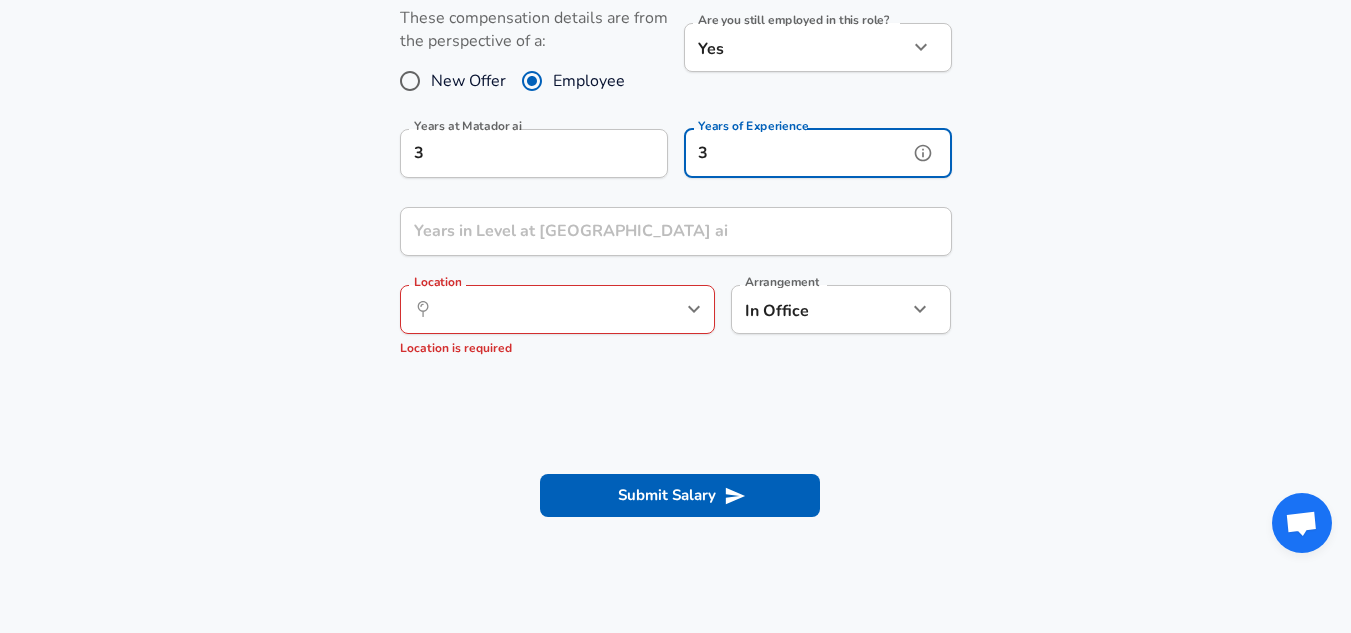 type on "3" 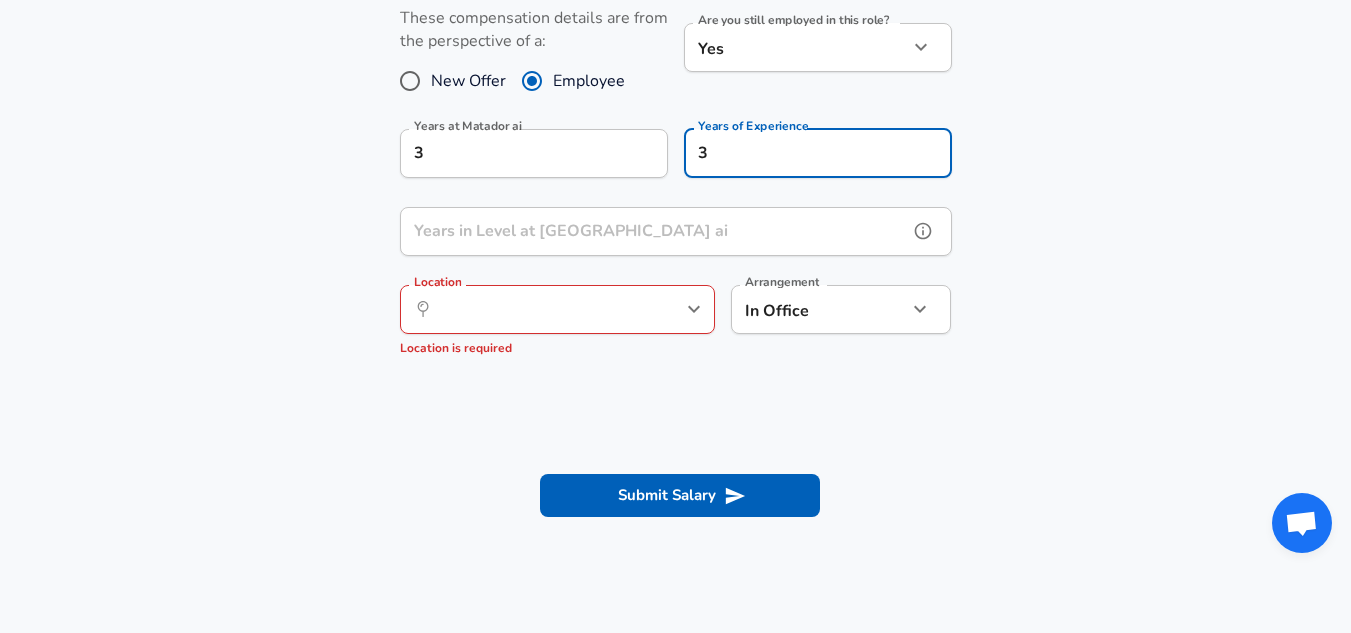 click on "Years in Level at [GEOGRAPHIC_DATA] ai" at bounding box center (654, 231) 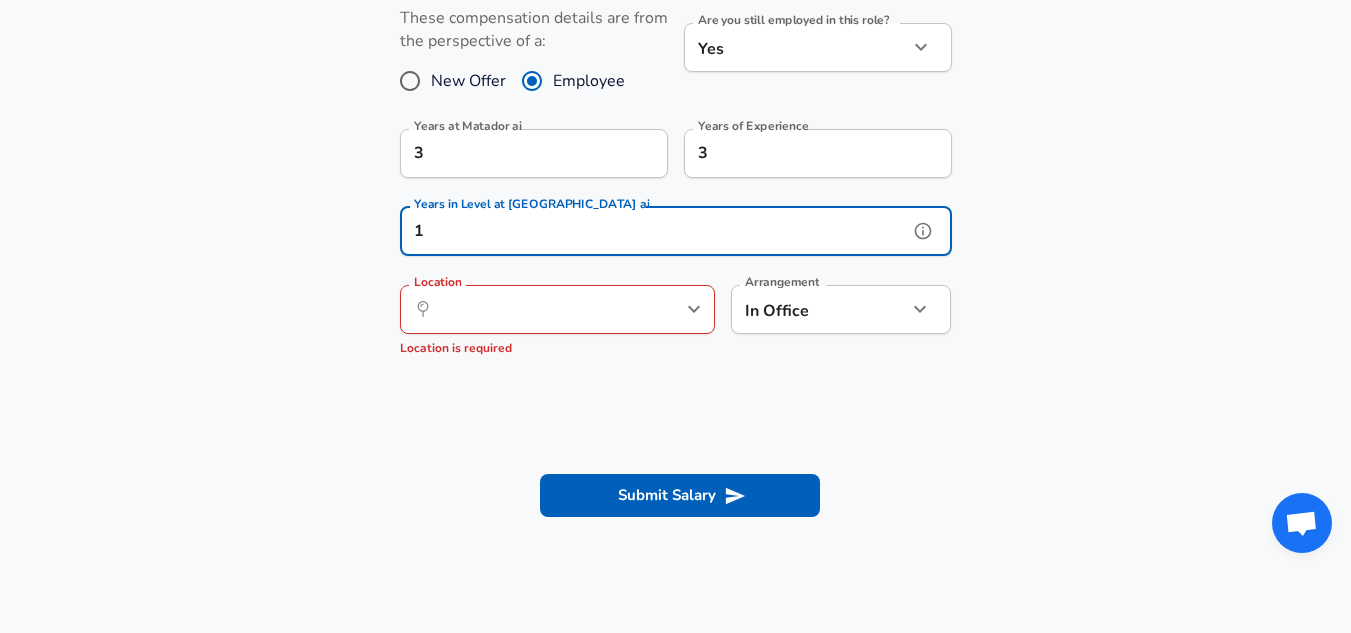 click on "Location is required" at bounding box center [557, 349] 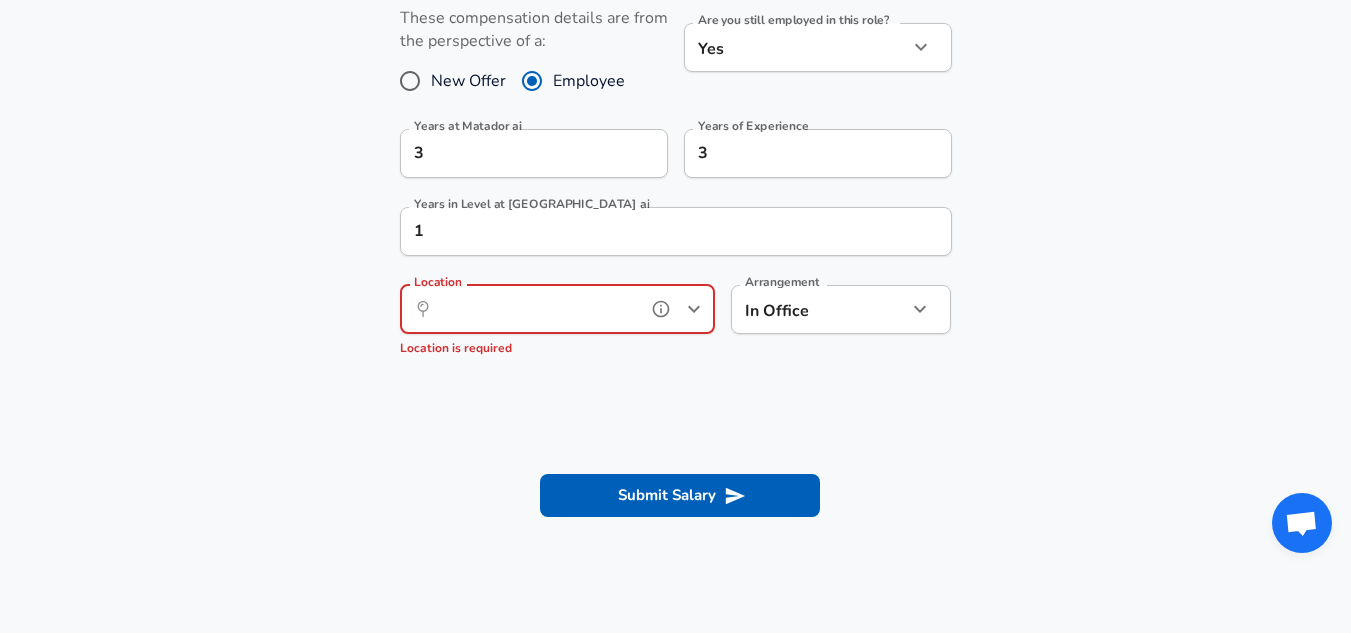 click on "Location" at bounding box center [535, 309] 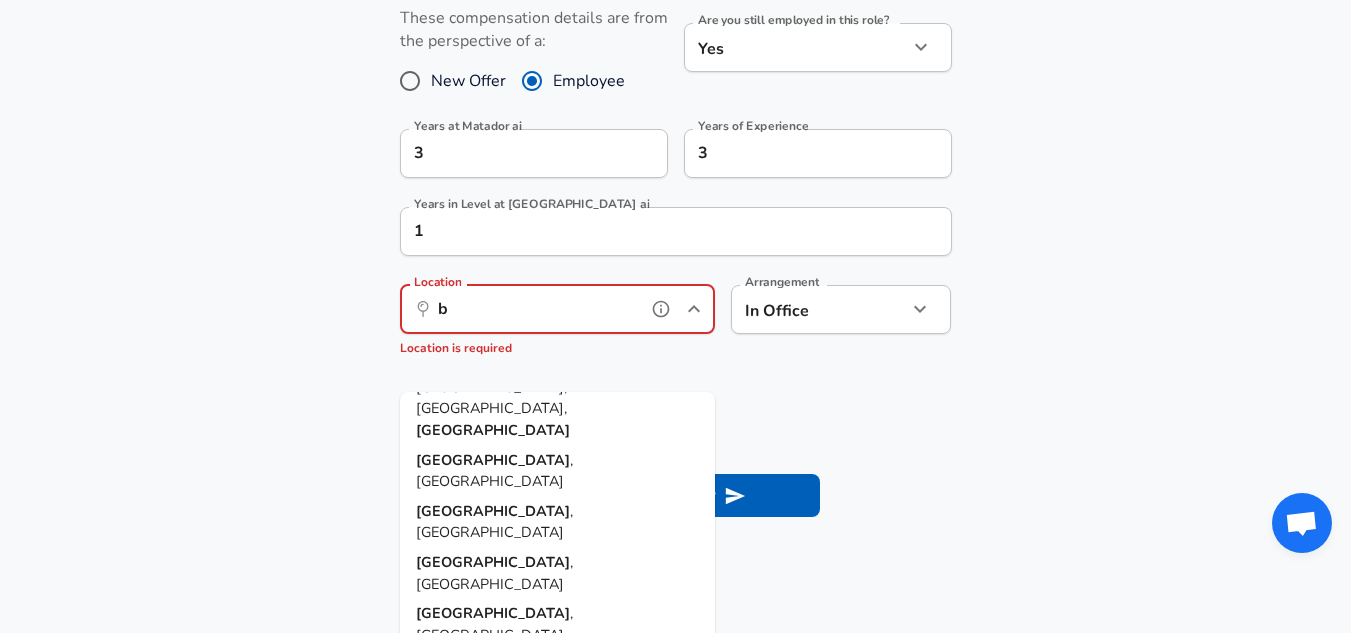 scroll, scrollTop: 0, scrollLeft: 0, axis: both 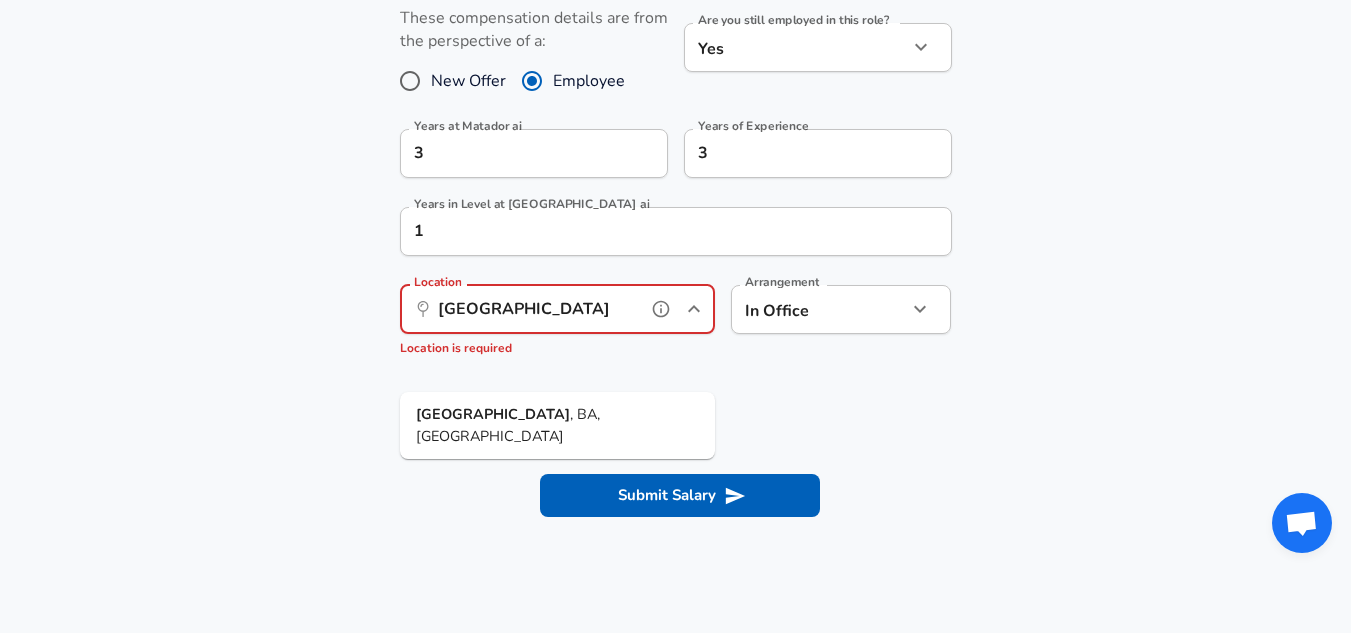 drag, startPoint x: 579, startPoint y: 417, endPoint x: 805, endPoint y: 376, distance: 229.68892 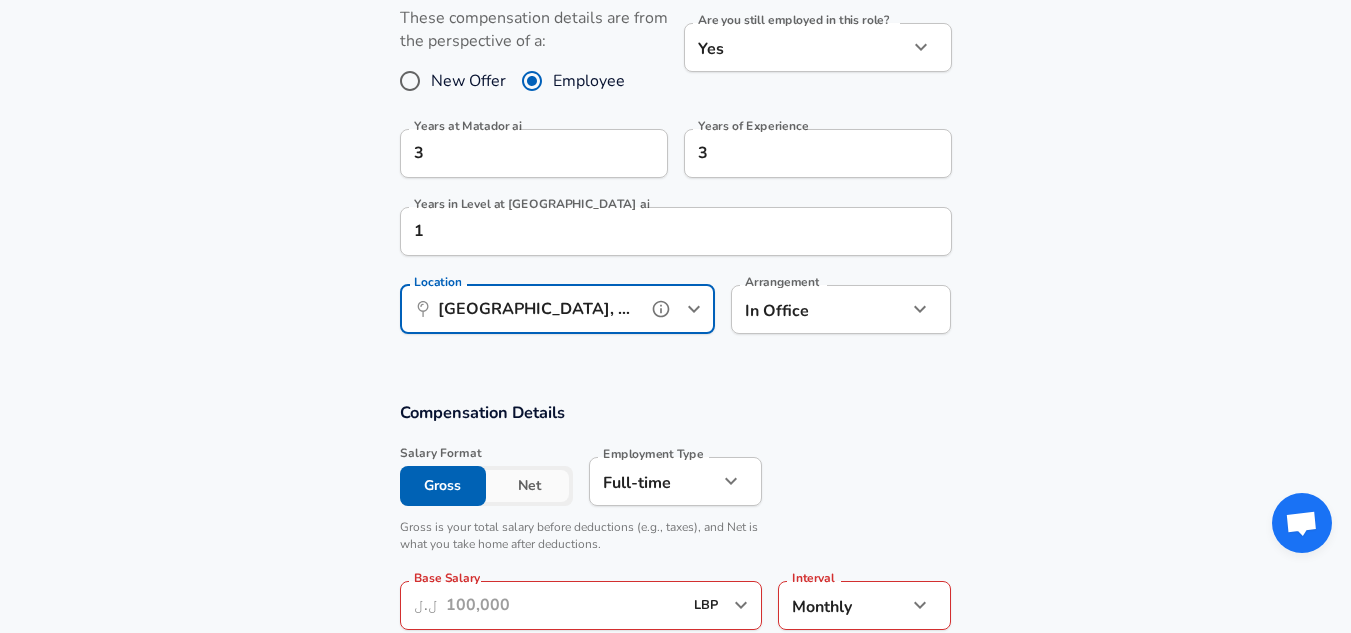 type on "[GEOGRAPHIC_DATA], [GEOGRAPHIC_DATA], [GEOGRAPHIC_DATA]" 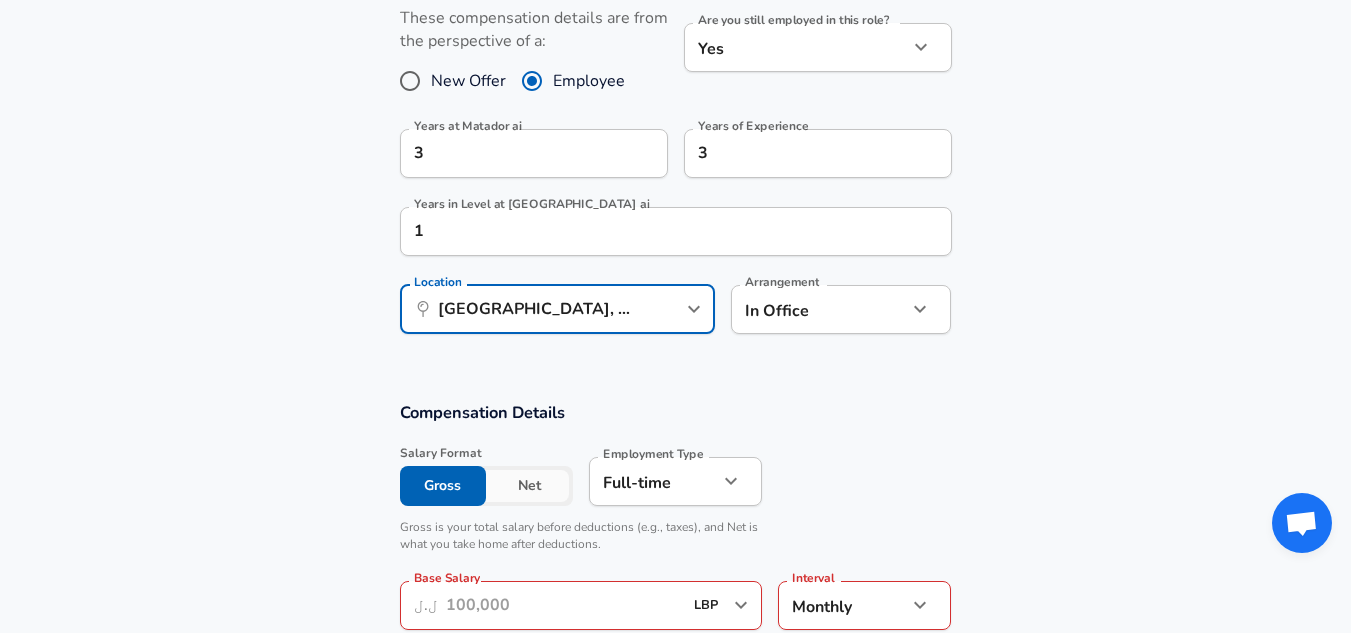 click on "Restart Add Your Salary Upload your offer letter   to verify your submission Enhance Privacy and Anonymity No Automatically hides specific fields until there are enough submissions to safely display the full details.   More Details Based on your submission and the data points that we have already collected, we will automatically hide and anonymize specific fields if there aren't enough data points to remain sufficiently anonymous. Company & Title Information   Enter the company you received your offer from Company Matador ai Company   Select the title that closest resembles your official title. This should be similar to the title that was present on your offer letter. Title IT Support Title Job Family Information Technologist (IT) Job Family Select Specialization Support Support Select Specialization   Your level on the career ladder. e.g. L3 or Senior Product Manager or Principal Engineer or Distinguished Engineer Level 3 Level Work Experience and Location New Offer Employee Yes yes Years at [GEOGRAPHIC_DATA] ai 3 3 1" at bounding box center (675, -594) 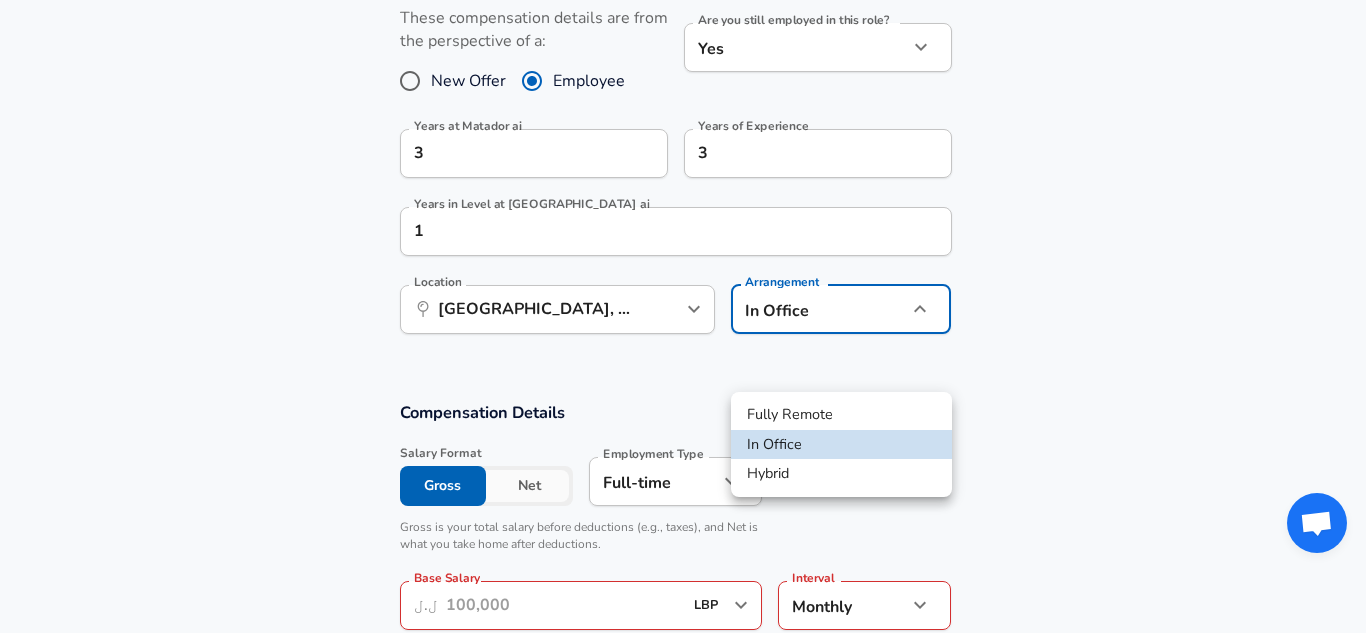 click on "Fully Remote" at bounding box center (841, 415) 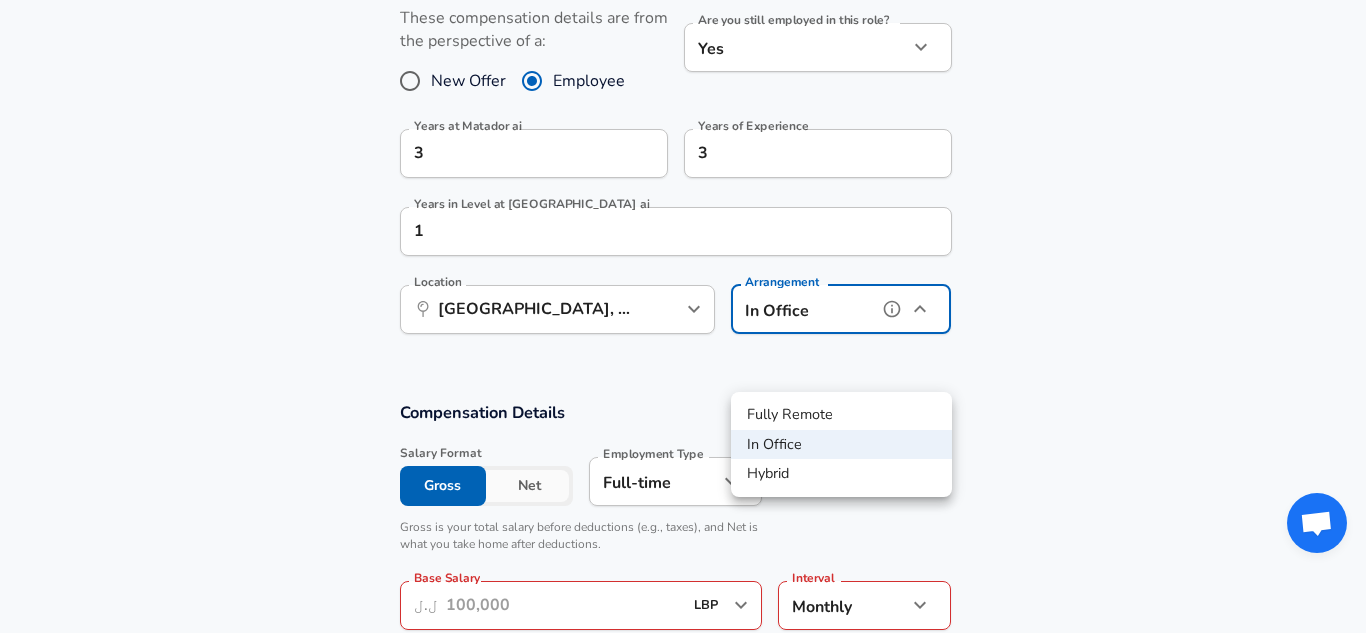 type on "remote" 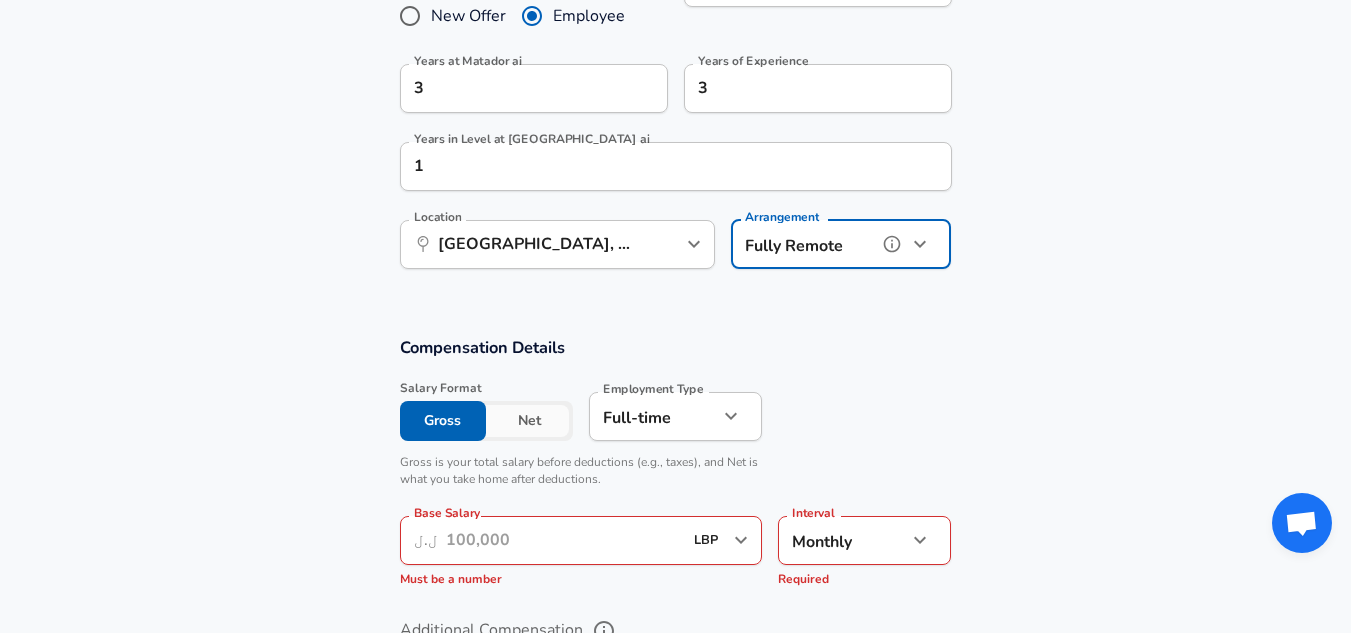 scroll, scrollTop: 1010, scrollLeft: 0, axis: vertical 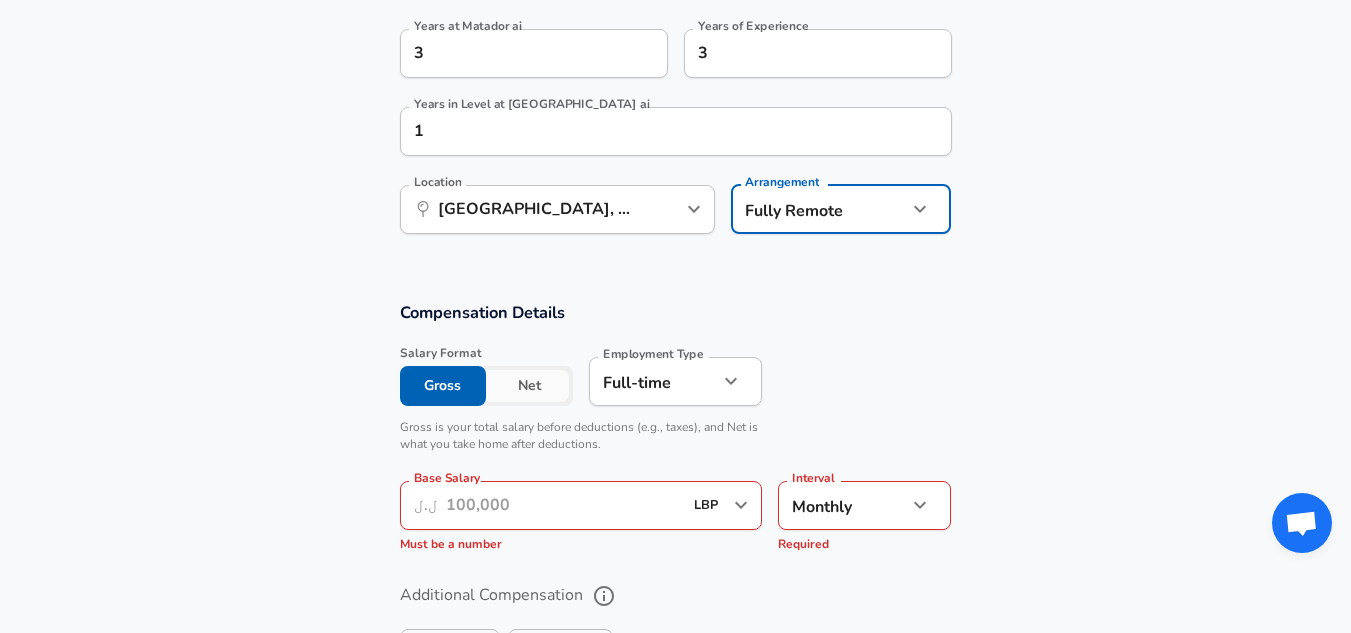 click on "Net" at bounding box center (529, 386) 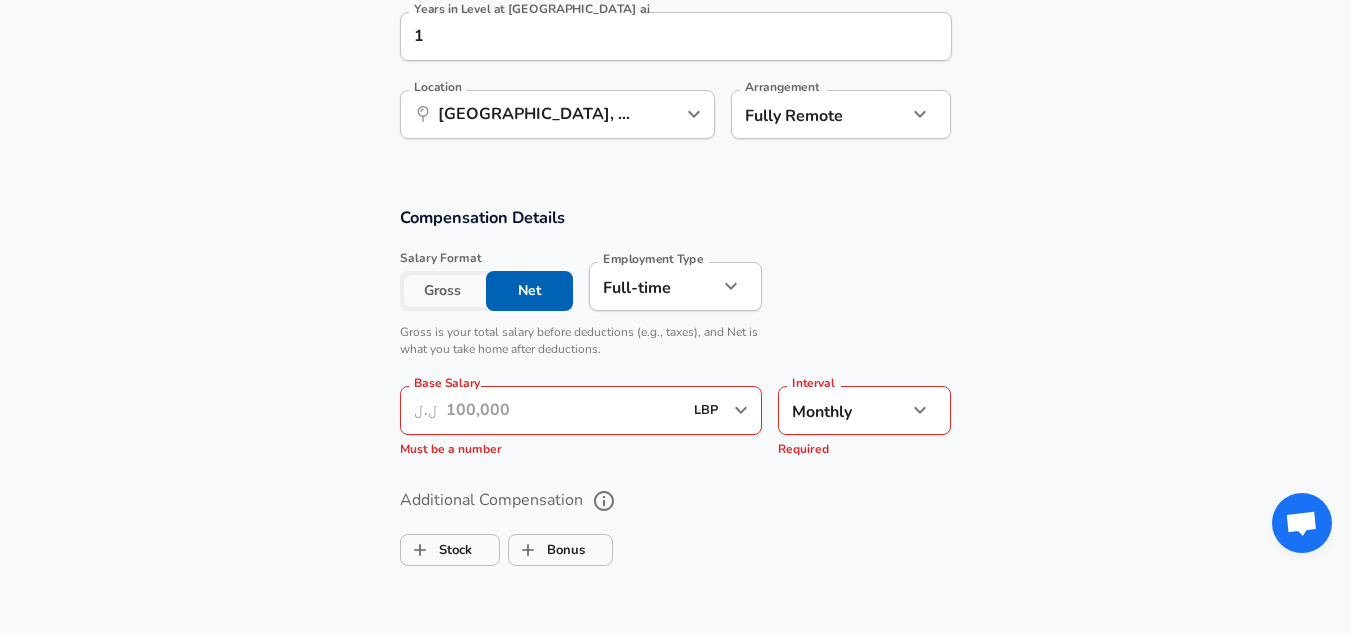 scroll, scrollTop: 1110, scrollLeft: 0, axis: vertical 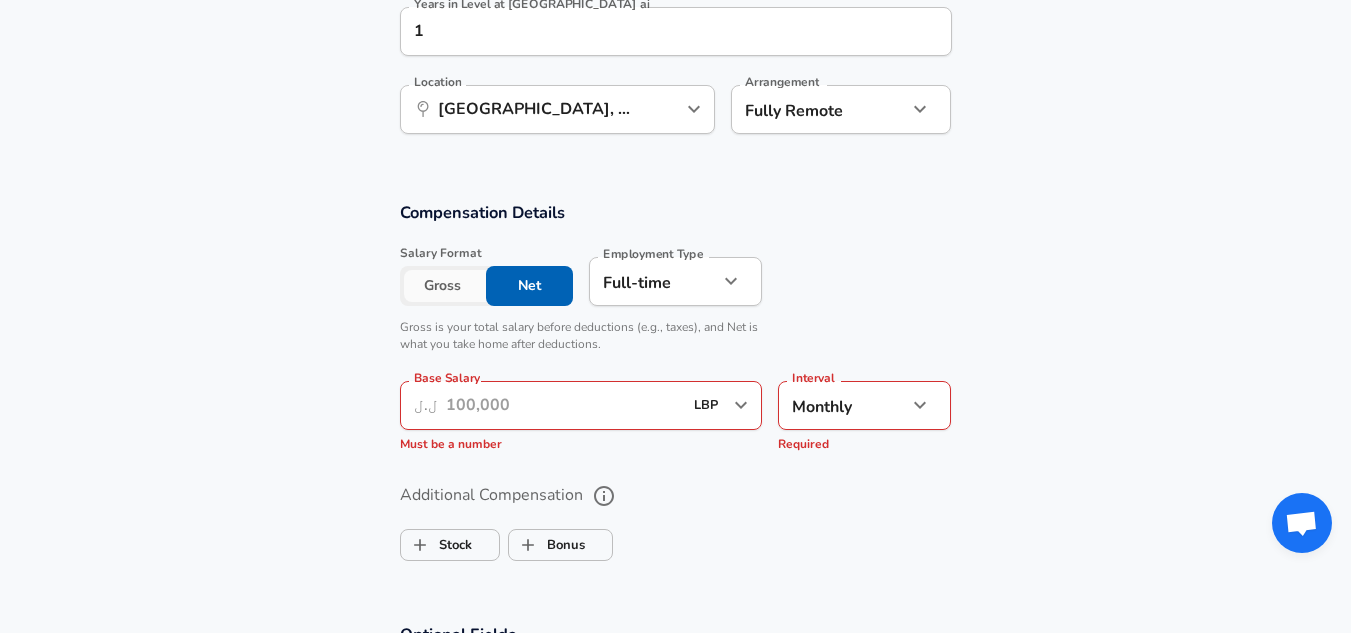 click on "Base Salary" at bounding box center [564, 405] 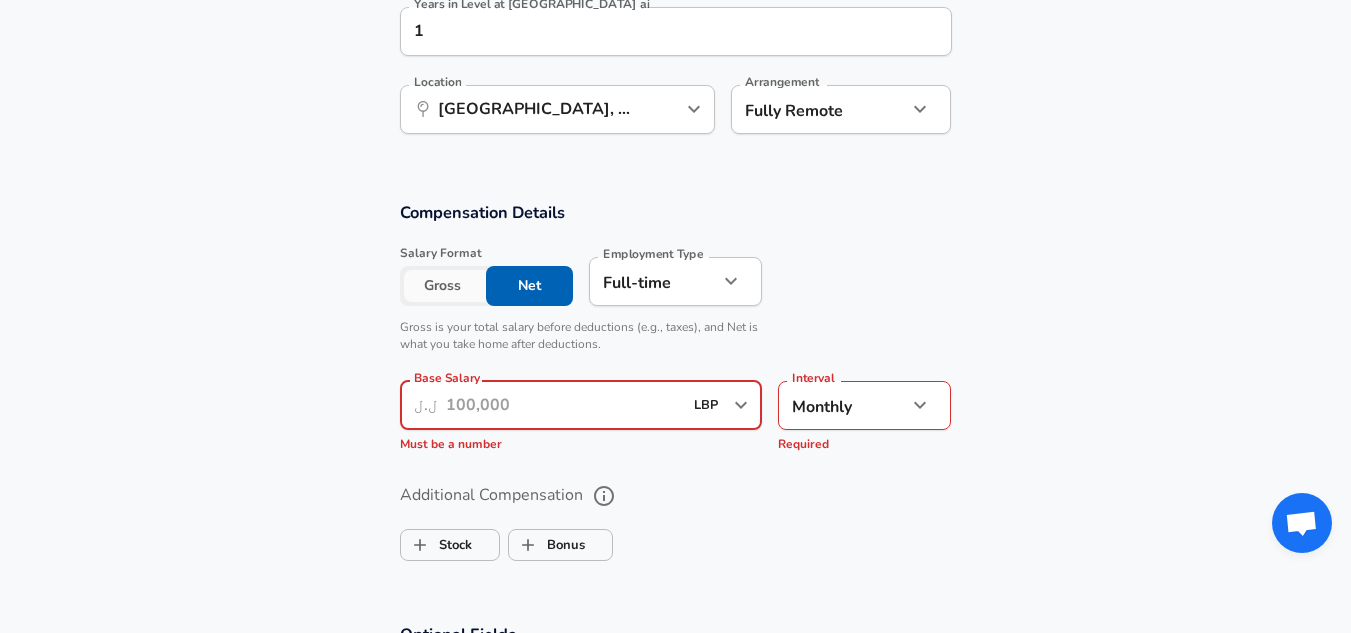 click on "LBP" at bounding box center [708, 405] 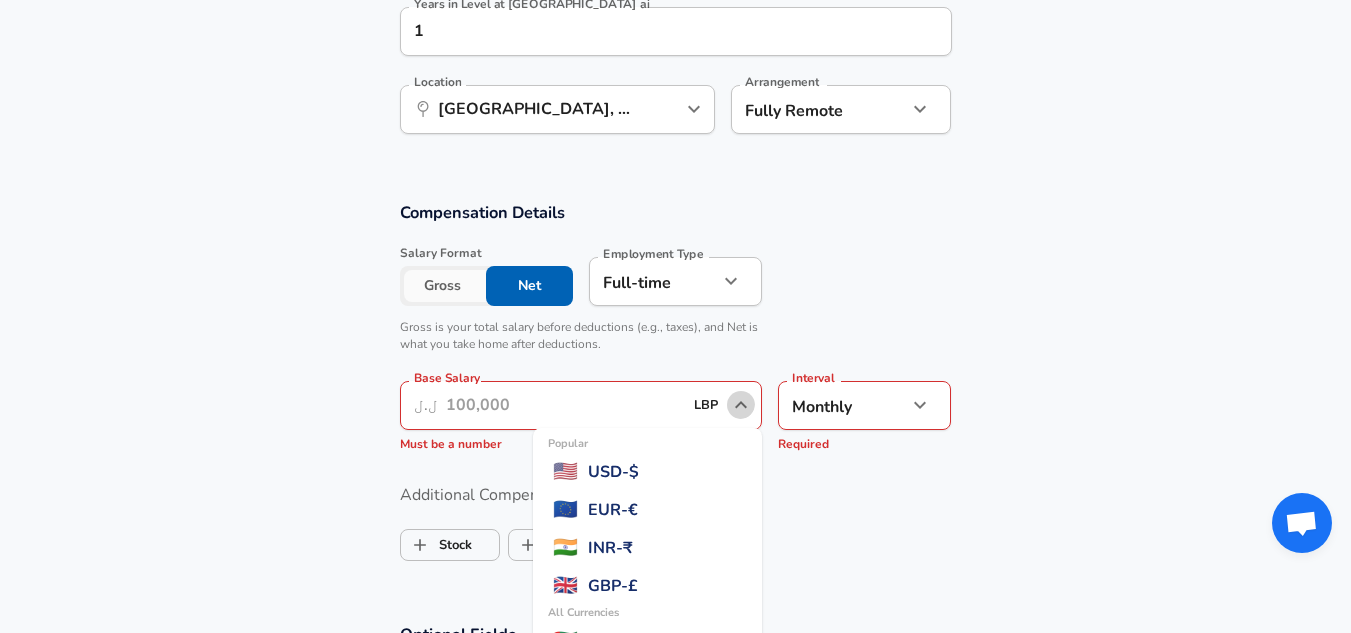 click 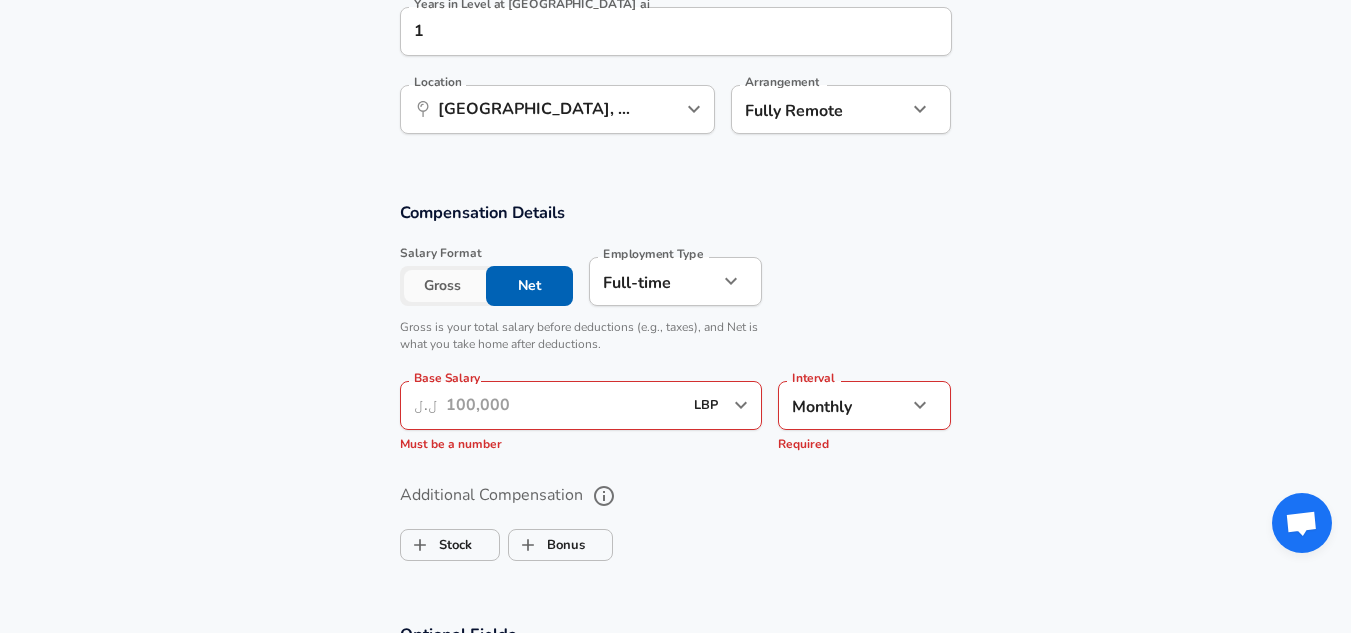 click at bounding box center (740, 405) 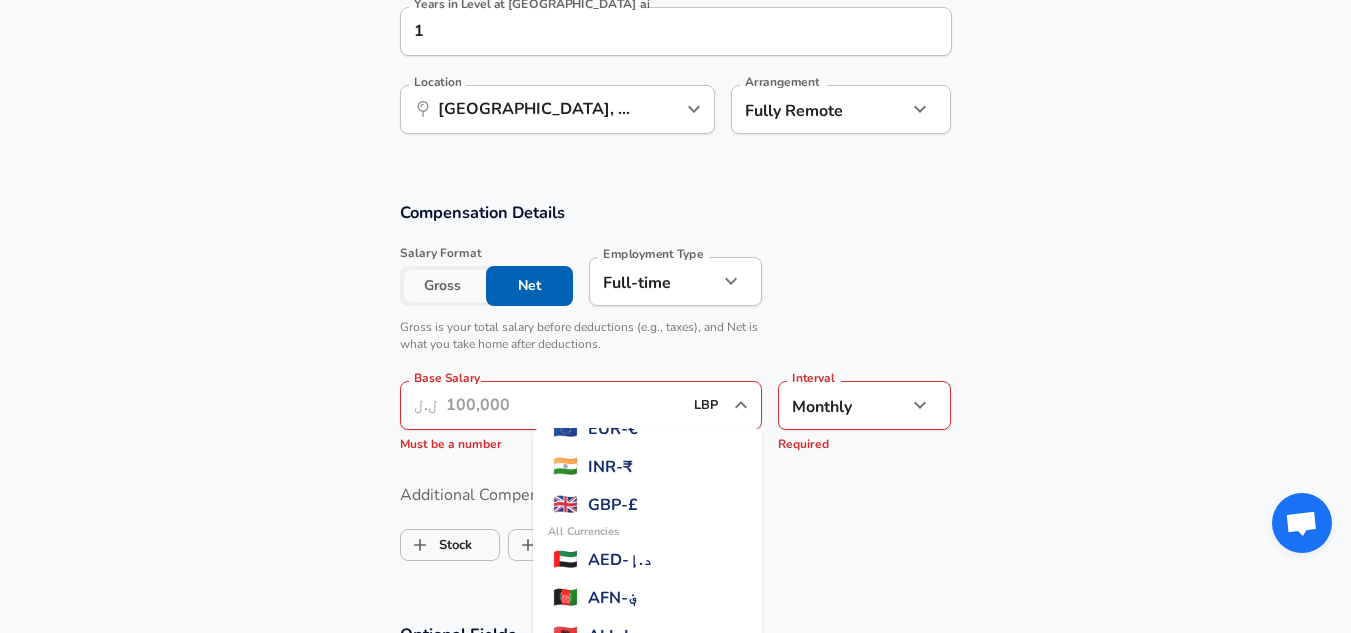 scroll, scrollTop: 0, scrollLeft: 0, axis: both 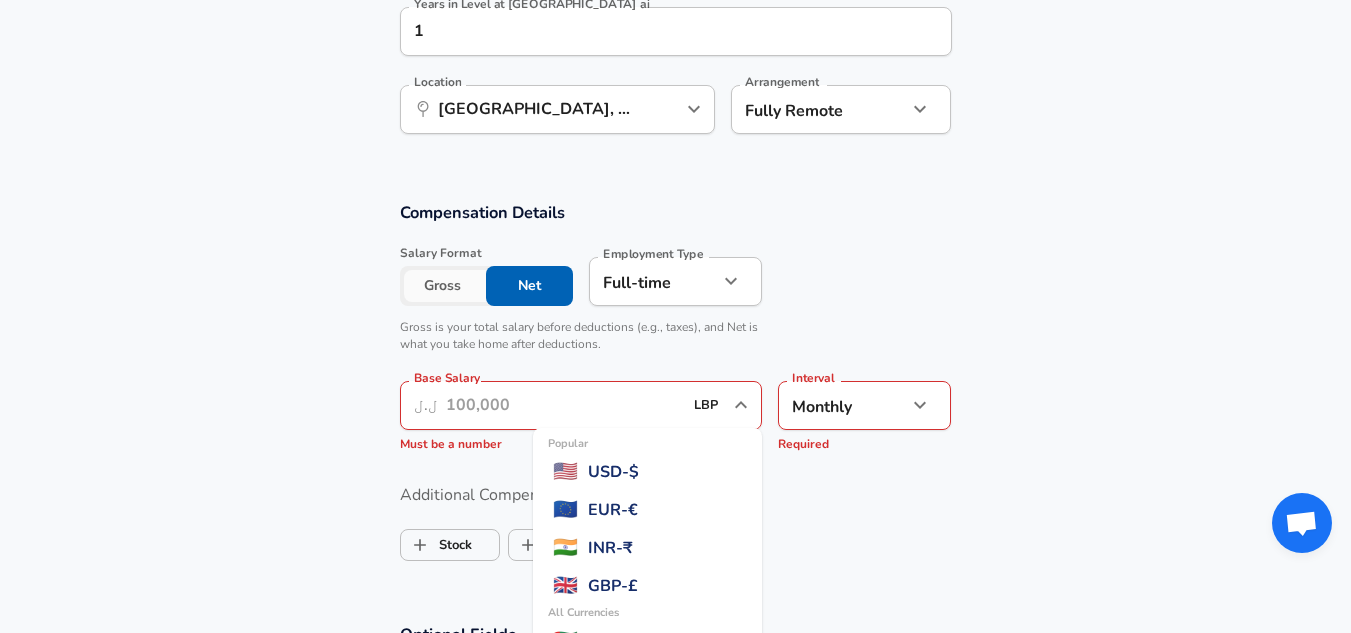 click on "USD  -  $" at bounding box center [613, 472] 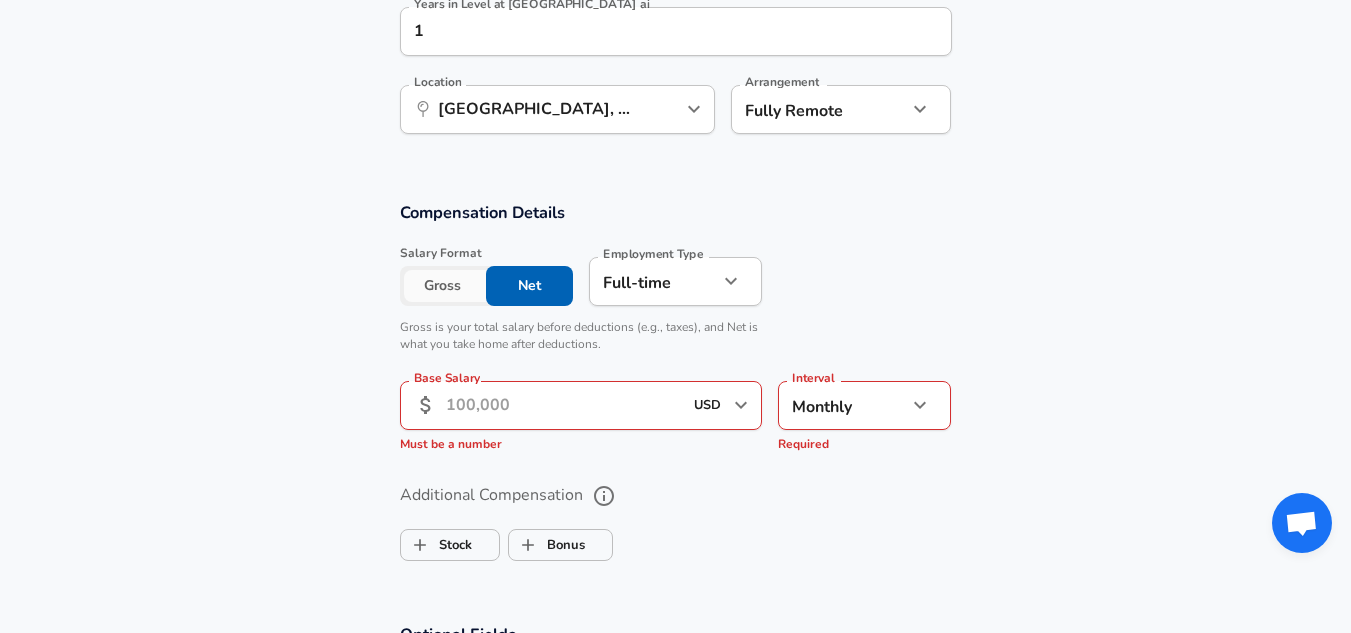 click on "Base Salary" at bounding box center (564, 405) 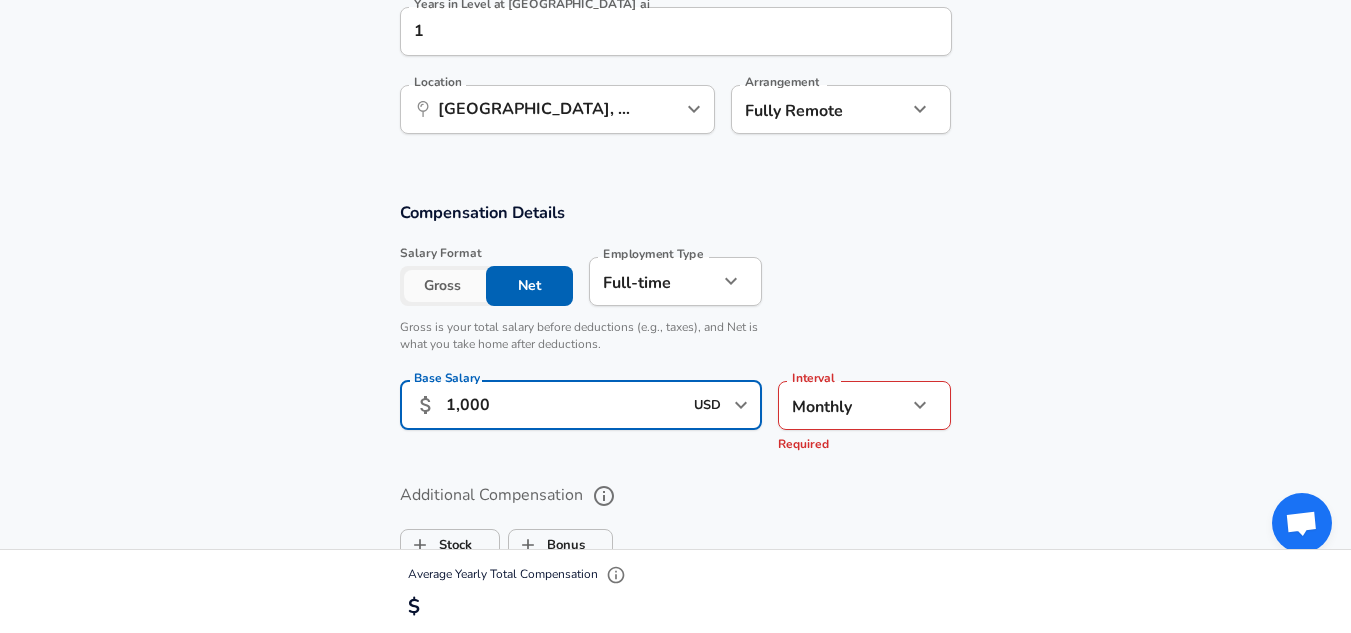 type on "1,000" 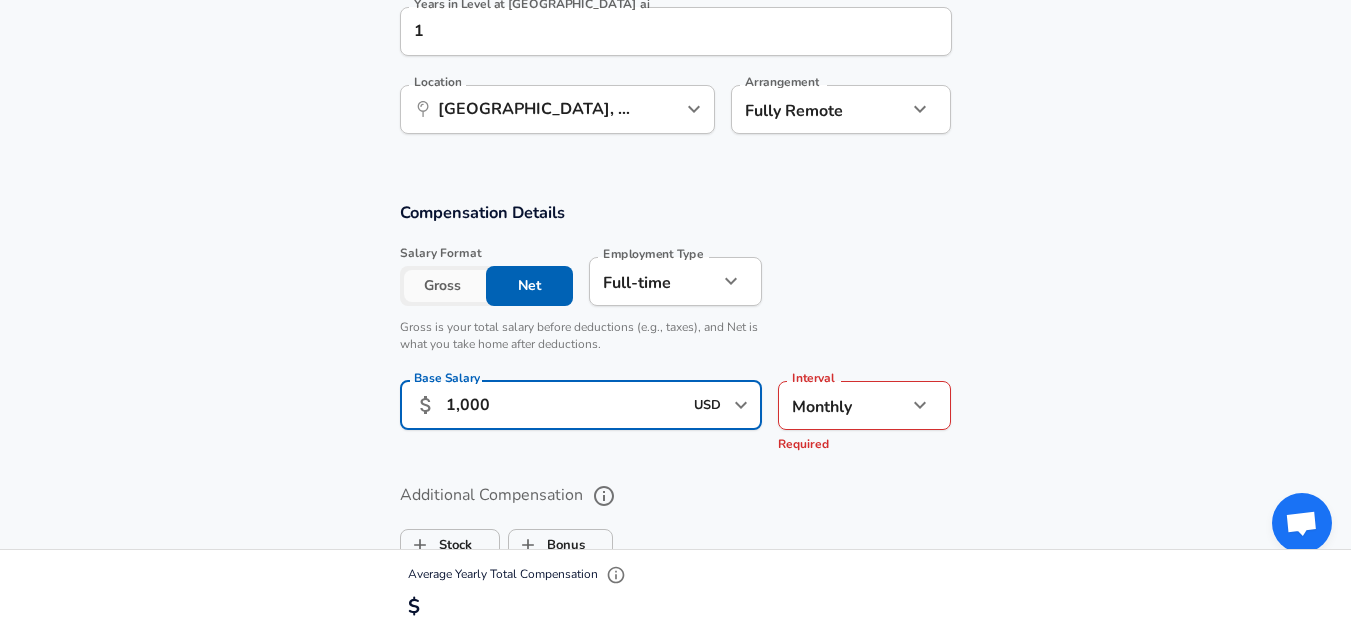 click on "Restart Add Your Salary Upload your offer letter   to verify your submission Enhance Privacy and Anonymity No Automatically hides specific fields until there are enough submissions to safely display the full details.   More Details Based on your submission and the data points that we have already collected, we will automatically hide and anonymize specific fields if there aren't enough data points to remain sufficiently anonymous. Company & Title Information   Enter the company you received your offer from Company Matador ai Company   Select the title that closest resembles your official title. This should be similar to the title that was present on your offer letter. Title IT Support Title Job Family Information Technologist (IT) Job Family Select Specialization Support Support Select Specialization   Your level on the career ladder. e.g. L3 or Senior Product Manager or Principal Engineer or Distinguished Engineer Level 3 Level Work Experience and Location New Offer Employee Yes yes Years at [GEOGRAPHIC_DATA] ai 3 3 1" at bounding box center [675, -794] 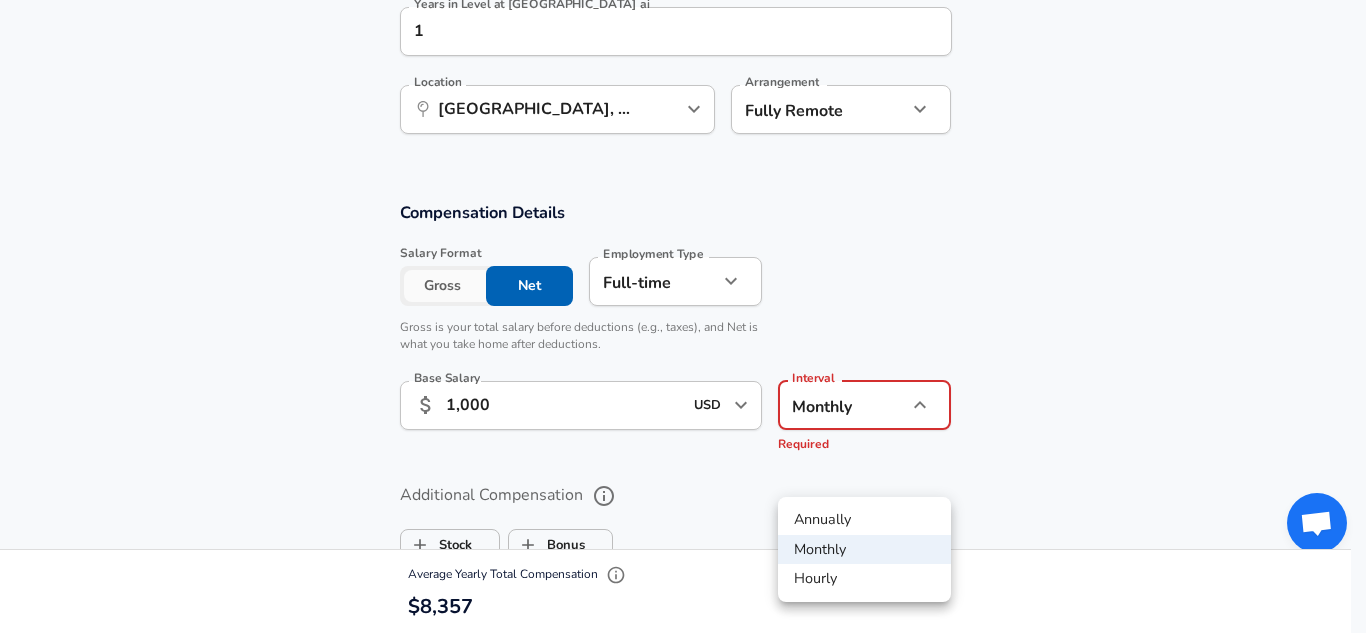 click on "Monthly" at bounding box center (864, 550) 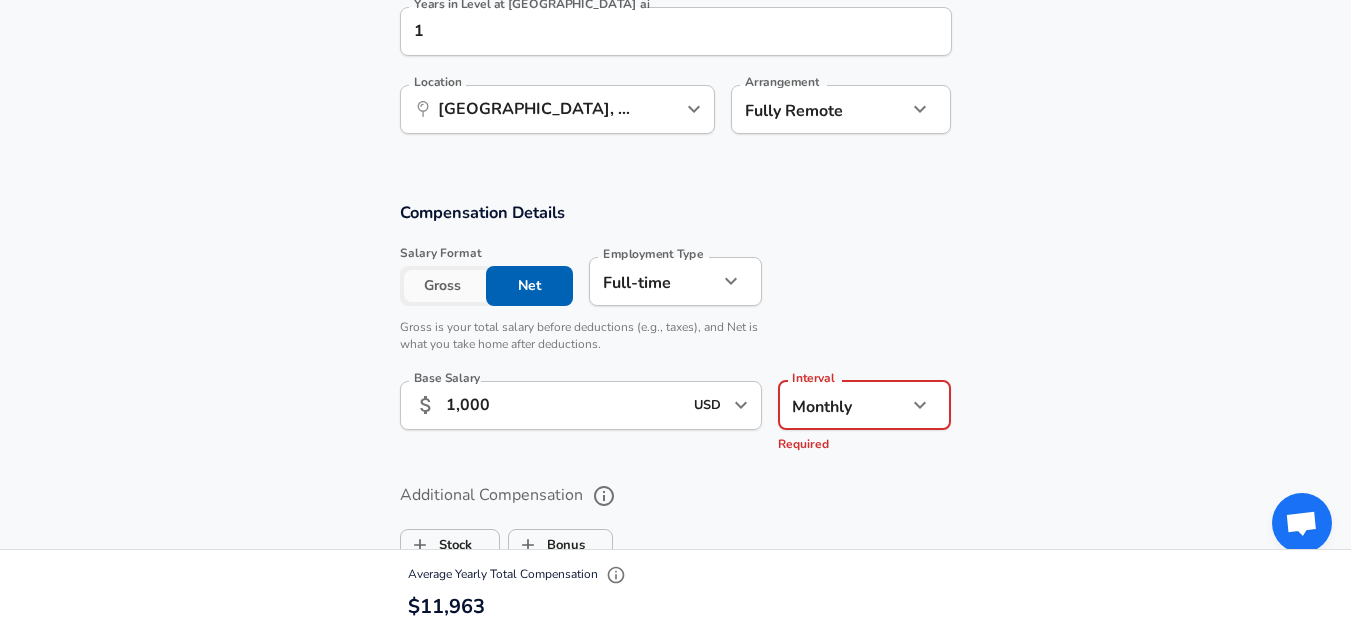 click on "Compensation Details Salary Format Gross   Net Employment Type [DEMOGRAPHIC_DATA] full_time Employment Type Gross is your total salary before deductions (e.g., taxes), and Net is what you take home after deductions. Base Salary ​ 1,000 USD ​ Base Salary Interval Monthly monthly Interval Required" at bounding box center [675, 332] 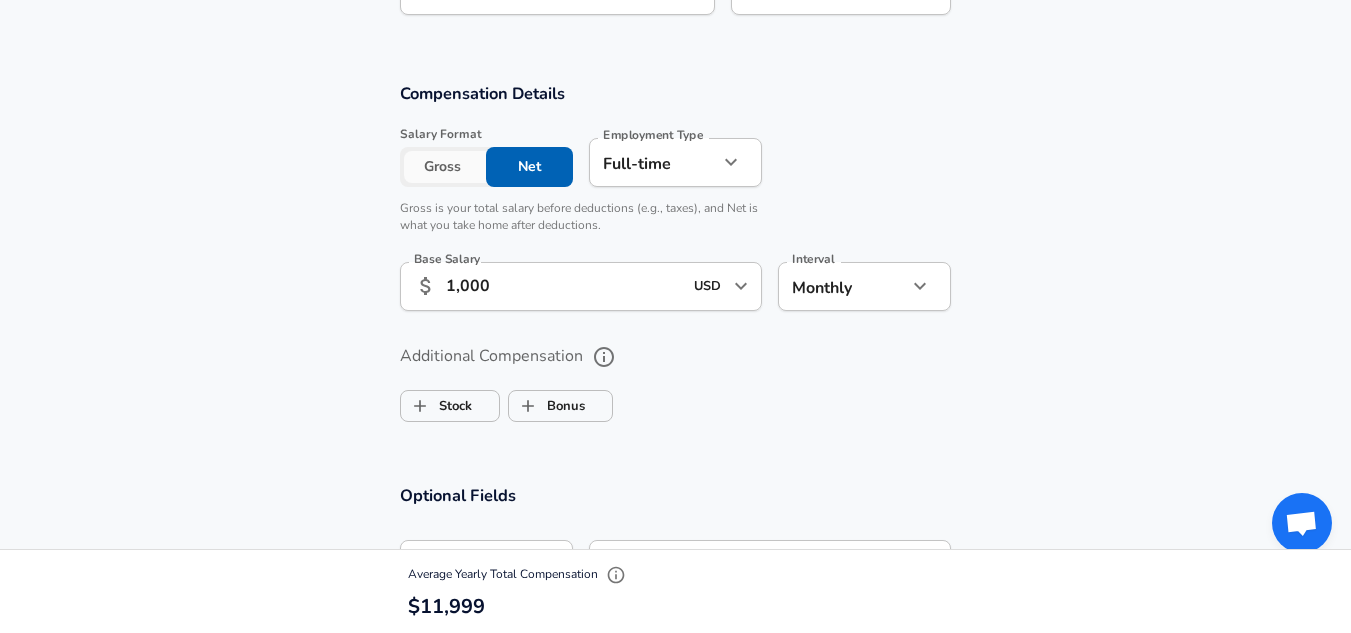 scroll, scrollTop: 1410, scrollLeft: 0, axis: vertical 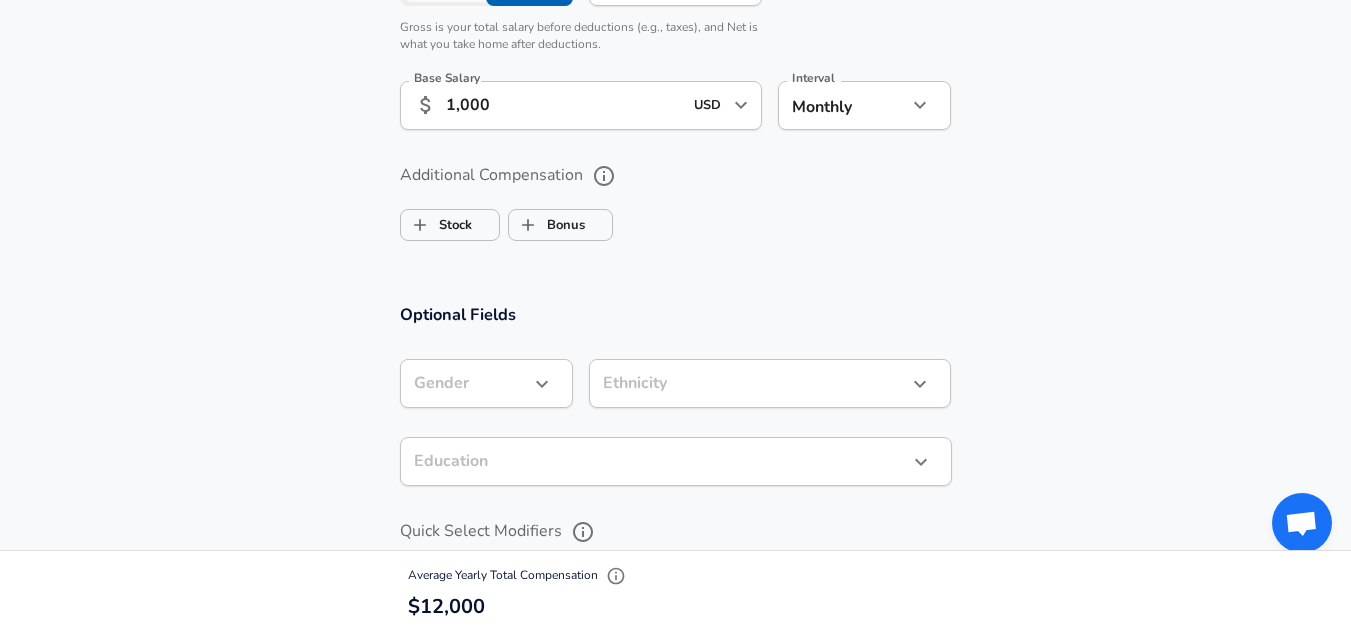 click on "Restart Add Your Salary Upload your offer letter   to verify your submission Enhance Privacy and Anonymity No Automatically hides specific fields until there are enough submissions to safely display the full details.   More Details Based on your submission and the data points that we have already collected, we will automatically hide and anonymize specific fields if there aren't enough data points to remain sufficiently anonymous. Company & Title Information   Enter the company you received your offer from Company Matador ai Company   Select the title that closest resembles your official title. This should be similar to the title that was present on your offer letter. Title IT Support Title Job Family Information Technologist (IT) Job Family Select Specialization Support Support Select Specialization   Your level on the career ladder. e.g. L3 or Senior Product Manager or Principal Engineer or Distinguished Engineer Level 3 Level Work Experience and Location New Offer Employee Yes yes Years at [GEOGRAPHIC_DATA] ai 3 3 1" at bounding box center [675, -1094] 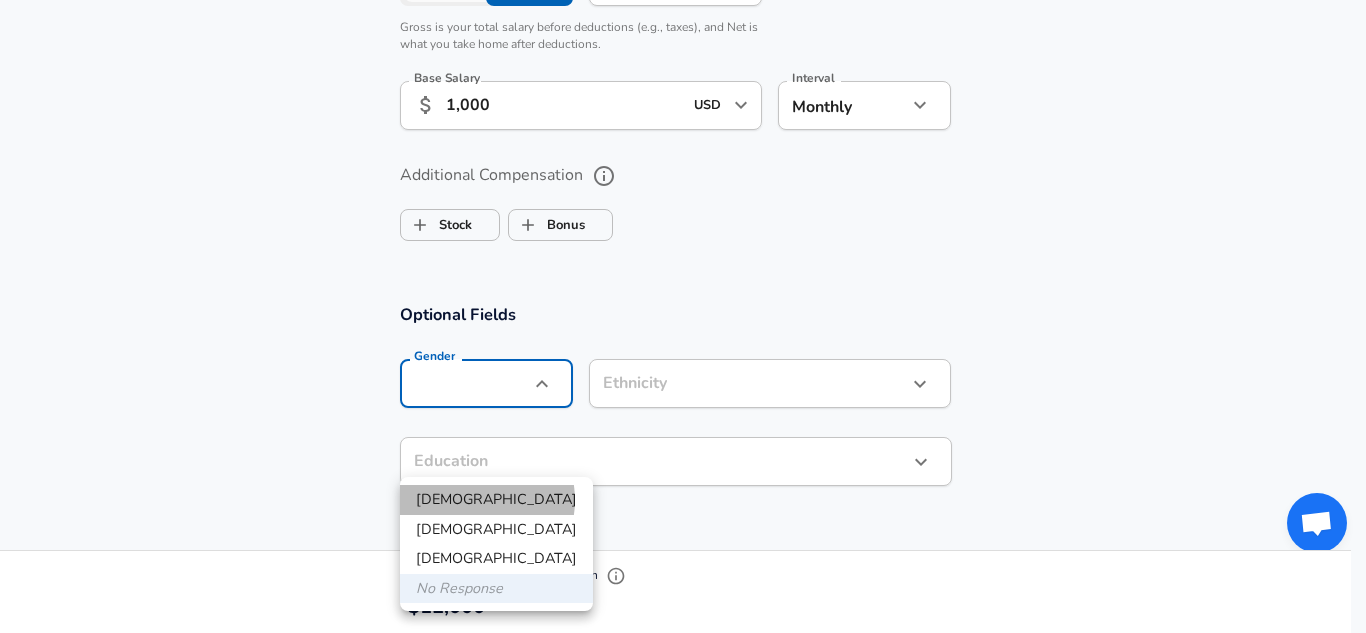 click on "[DEMOGRAPHIC_DATA]" at bounding box center [496, 500] 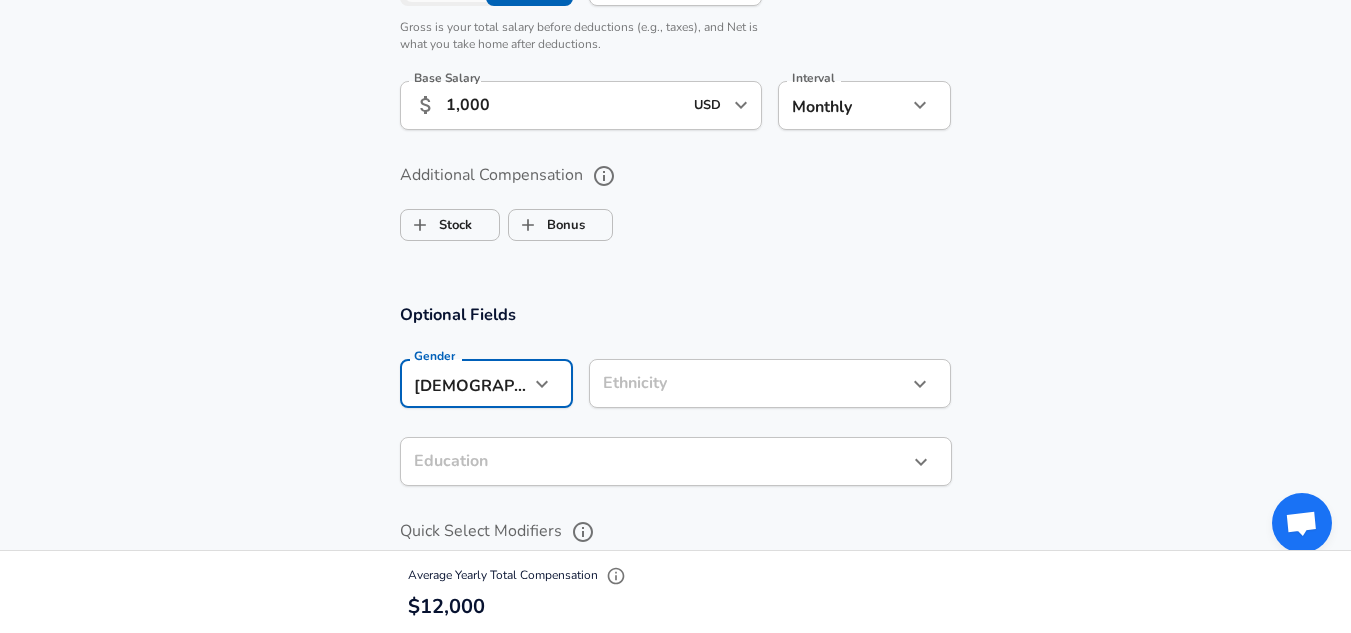 click on "Restart Add Your Salary Upload your offer letter   to verify your submission Enhance Privacy and Anonymity No Automatically hides specific fields until there are enough submissions to safely display the full details.   More Details Based on your submission and the data points that we have already collected, we will automatically hide and anonymize specific fields if there aren't enough data points to remain sufficiently anonymous. Company & Title Information   Enter the company you received your offer from Company Matador ai Company   Select the title that closest resembles your official title. This should be similar to the title that was present on your offer letter. Title IT Support Title Job Family Information Technologist (IT) Job Family Select Specialization Support Support Select Specialization   Your level on the career ladder. e.g. L3 or Senior Product Manager or Principal Engineer or Distinguished Engineer Level 3 Level Work Experience and Location New Offer Employee Yes yes Years at [GEOGRAPHIC_DATA] ai 3 3 1" at bounding box center [675, -1094] 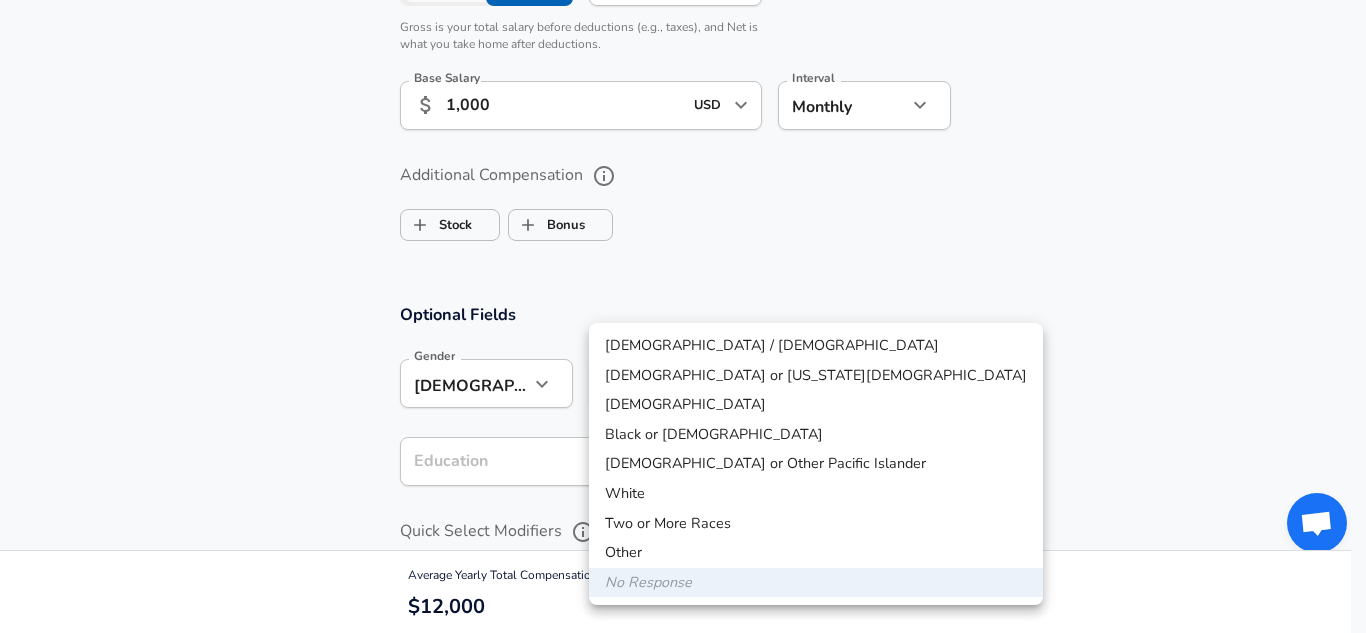 click on "Other" at bounding box center [816, 553] 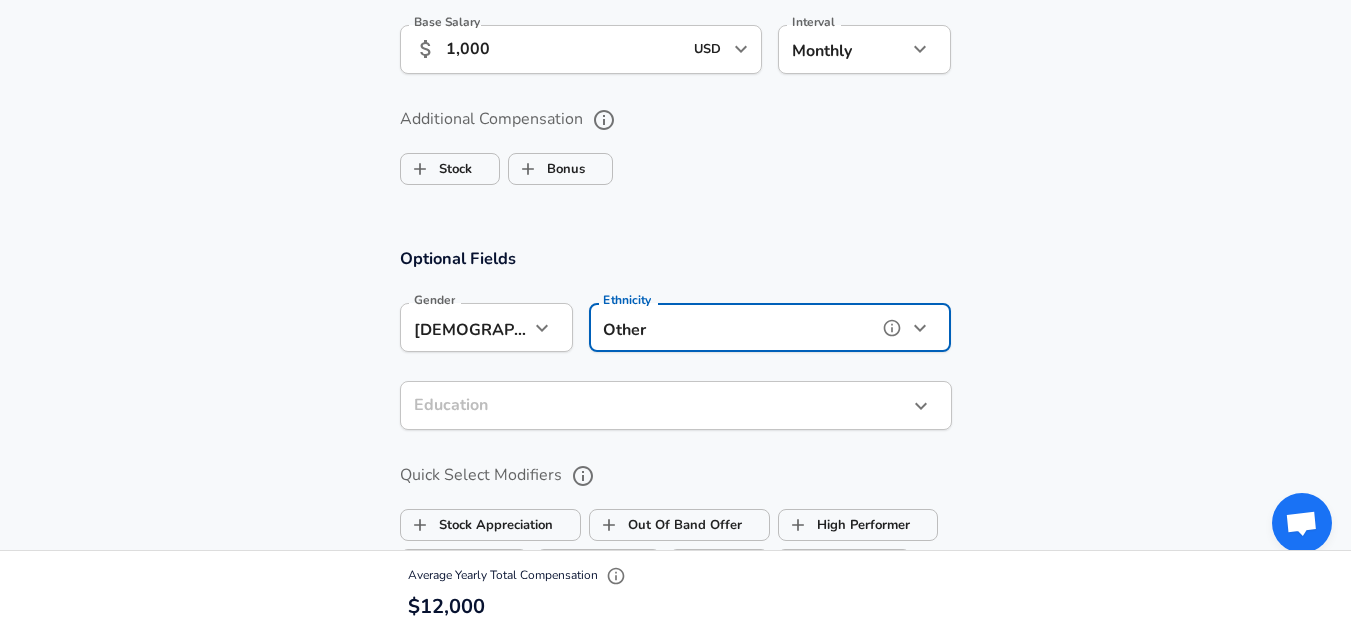 scroll, scrollTop: 1510, scrollLeft: 0, axis: vertical 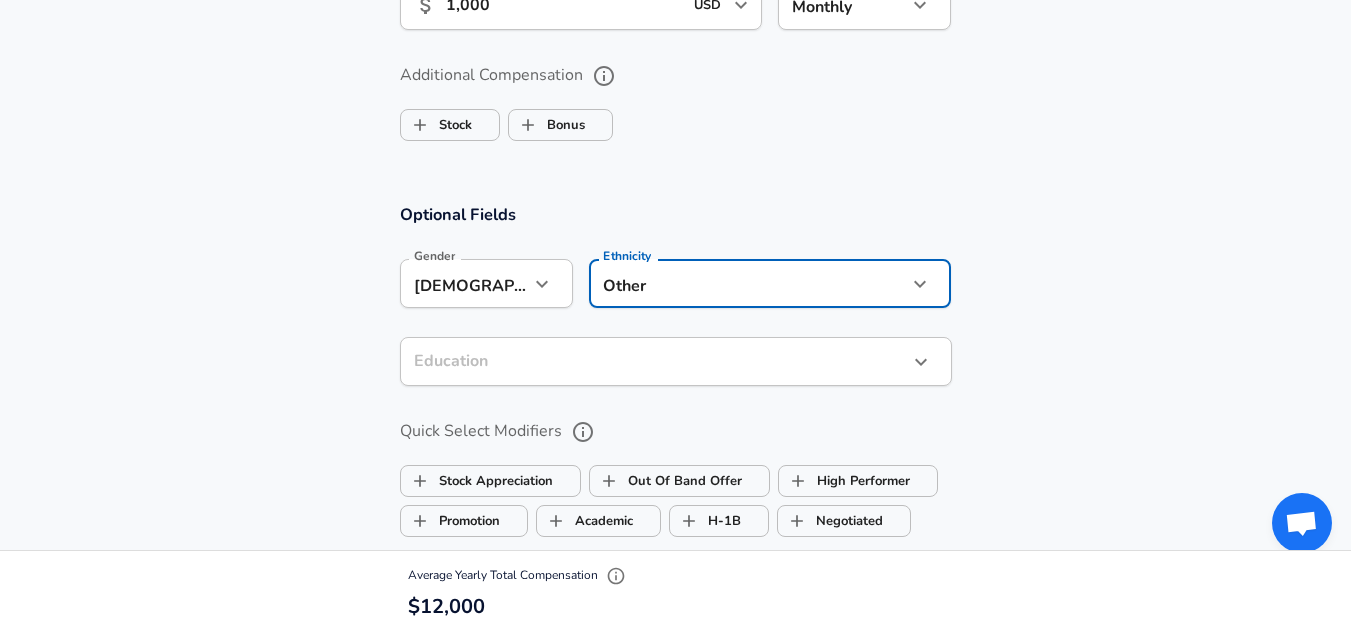click on "Restart Add Your Salary Upload your offer letter   to verify your submission Enhance Privacy and Anonymity No Automatically hides specific fields until there are enough submissions to safely display the full details.   More Details Based on your submission and the data points that we have already collected, we will automatically hide and anonymize specific fields if there aren't enough data points to remain sufficiently anonymous. Company & Title Information   Enter the company you received your offer from Company Matador ai Company   Select the title that closest resembles your official title. This should be similar to the title that was present on your offer letter. Title IT Support Title Job Family Information Technologist (IT) Job Family Select Specialization Support Support Select Specialization   Your level on the career ladder. e.g. L3 or Senior Product Manager or Principal Engineer or Distinguished Engineer Level 3 Level Work Experience and Location New Offer Employee Yes yes Years at [GEOGRAPHIC_DATA] ai 3 3 1" at bounding box center [675, -1194] 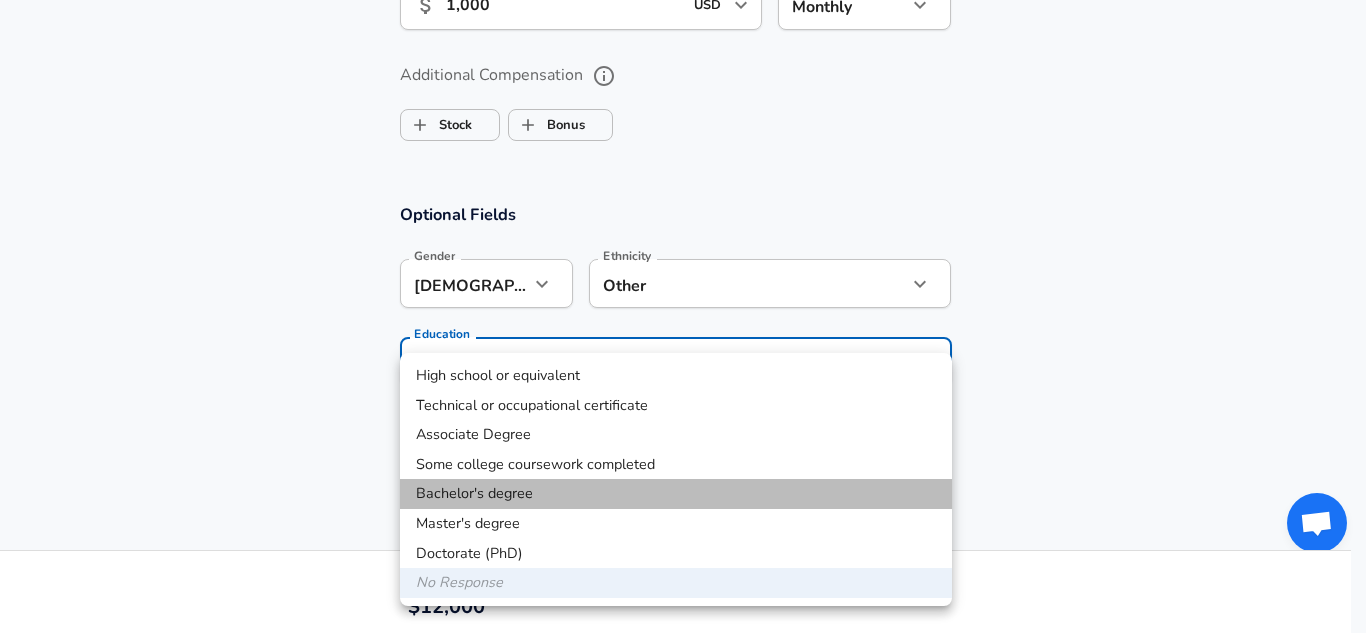 click on "Bachelor's degree" at bounding box center (676, 494) 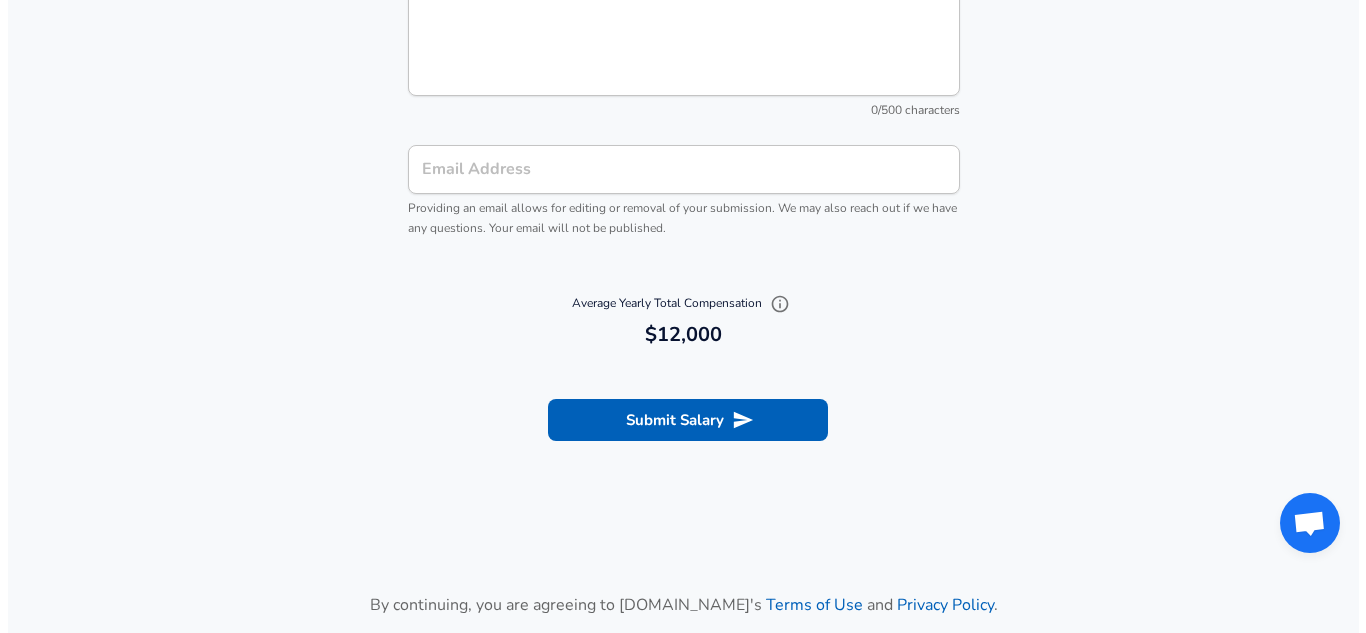 scroll, scrollTop: 2104, scrollLeft: 0, axis: vertical 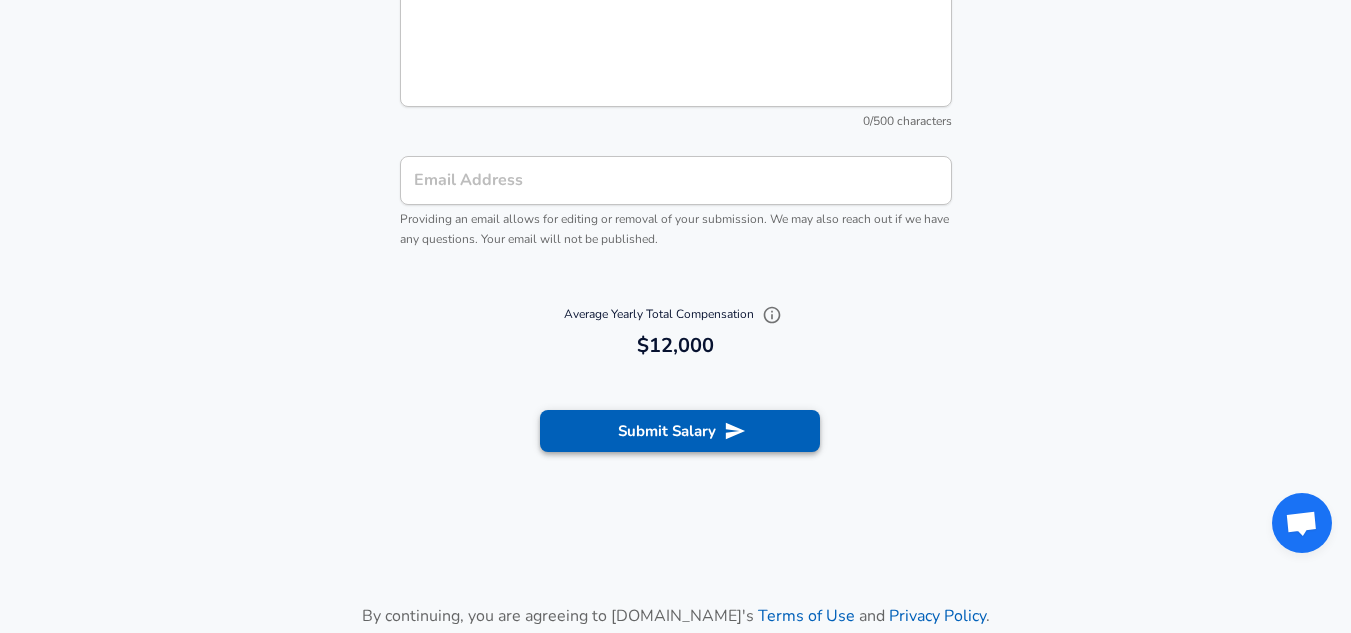 click on "Submit Salary" at bounding box center (680, 431) 